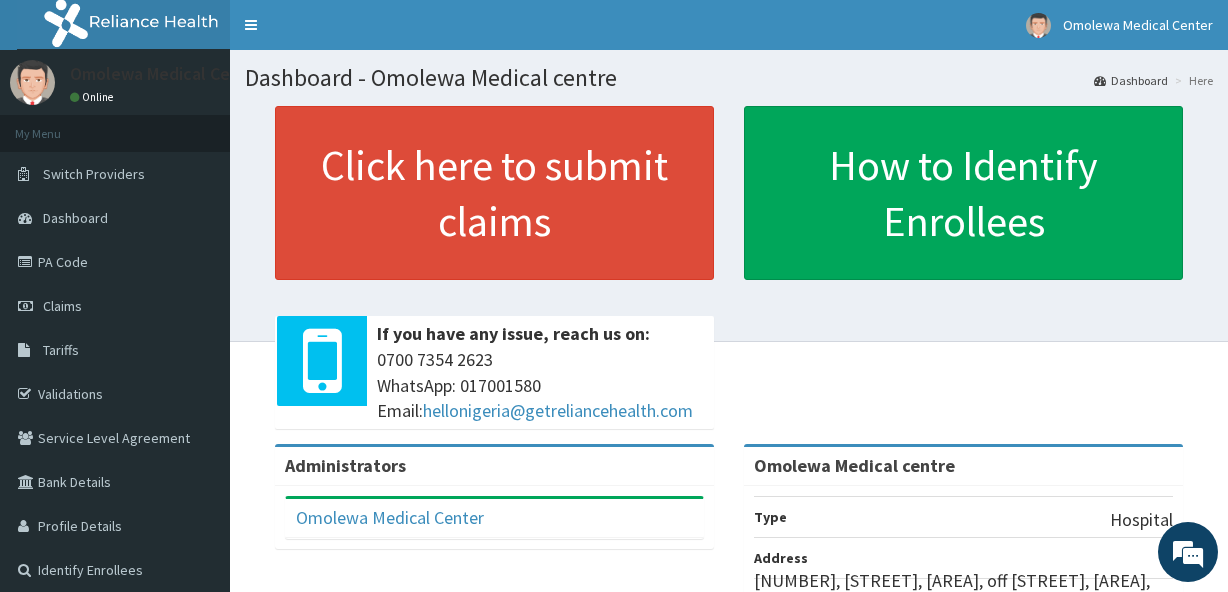 scroll, scrollTop: 0, scrollLeft: 0, axis: both 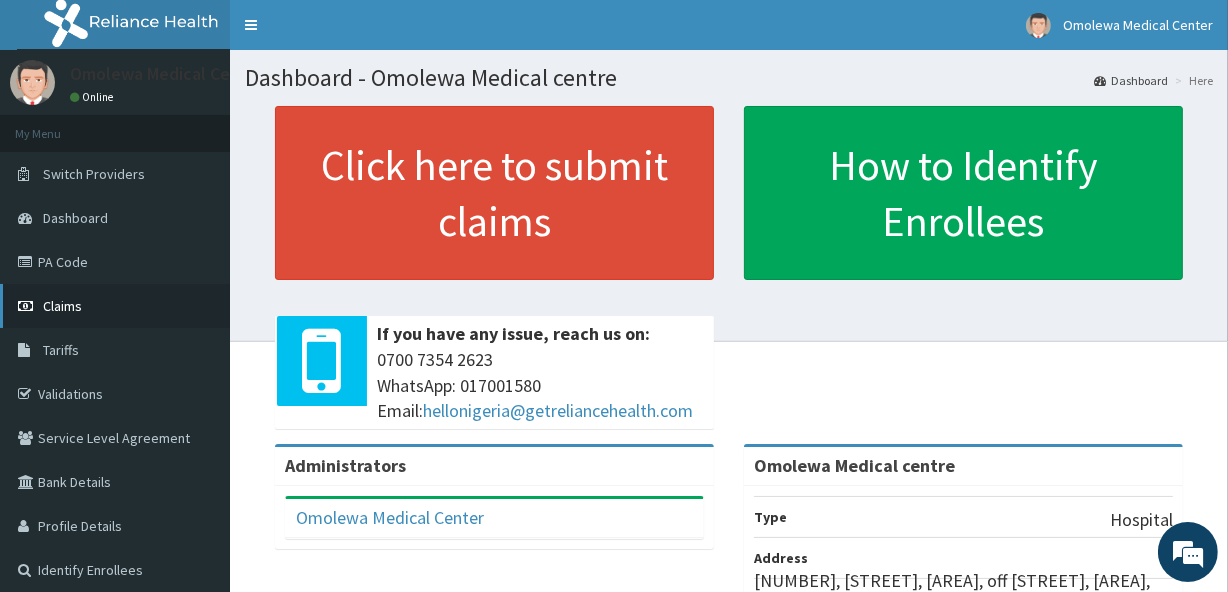 click on "Claims" at bounding box center (62, 306) 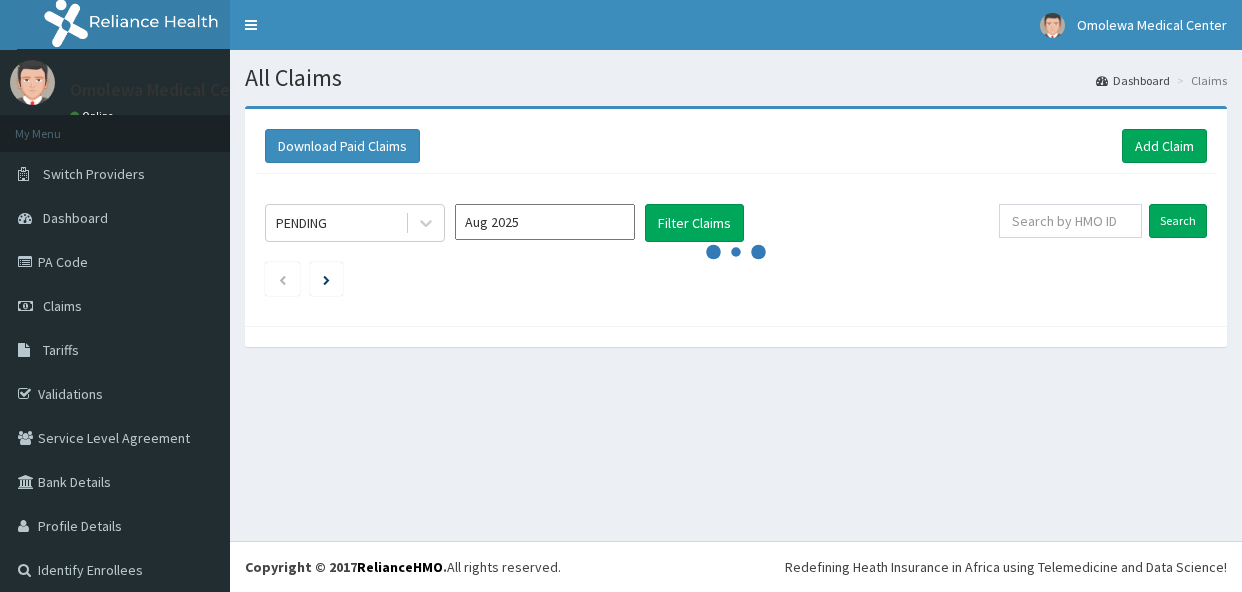 scroll, scrollTop: 0, scrollLeft: 0, axis: both 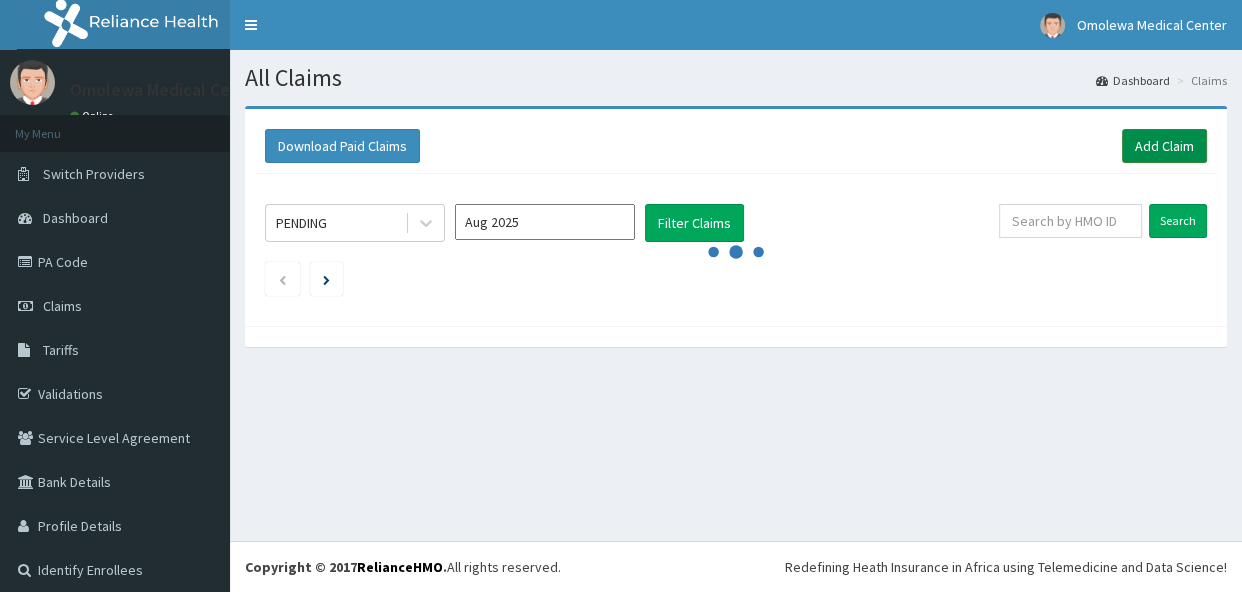 click on "Add Claim" at bounding box center [1164, 146] 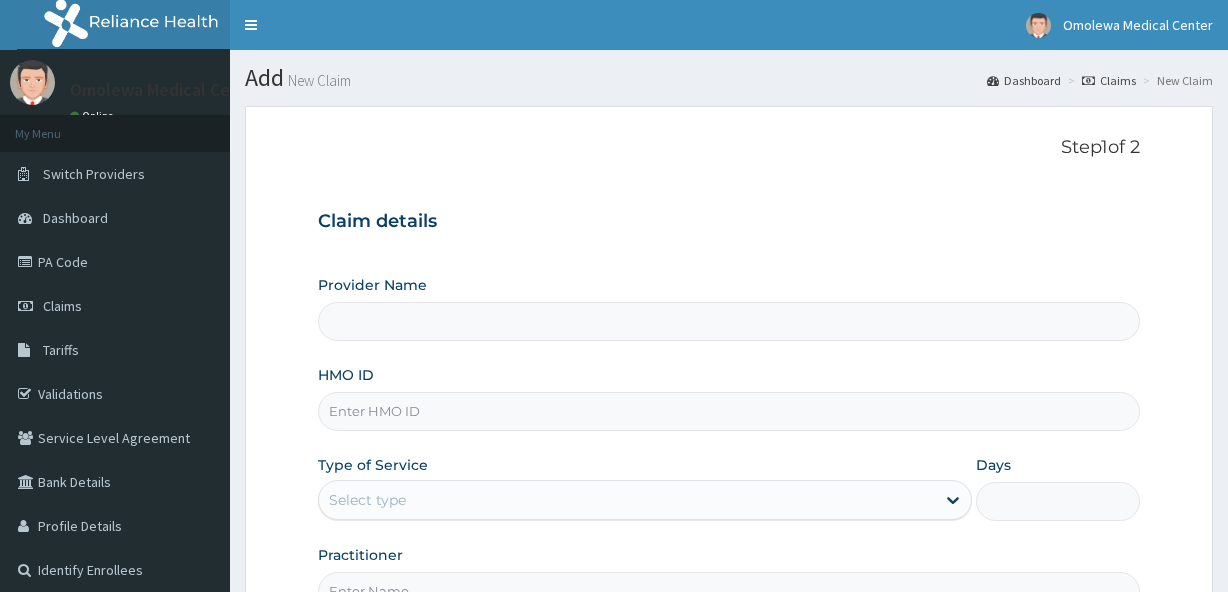 scroll, scrollTop: 0, scrollLeft: 0, axis: both 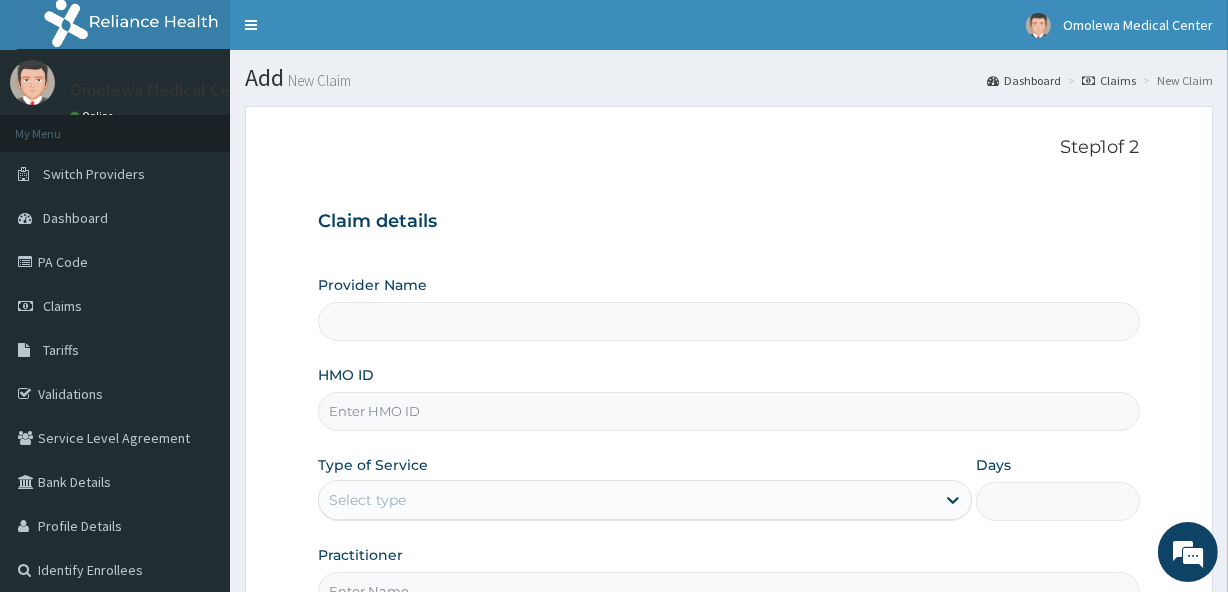 type on "Omolewa Medical centre" 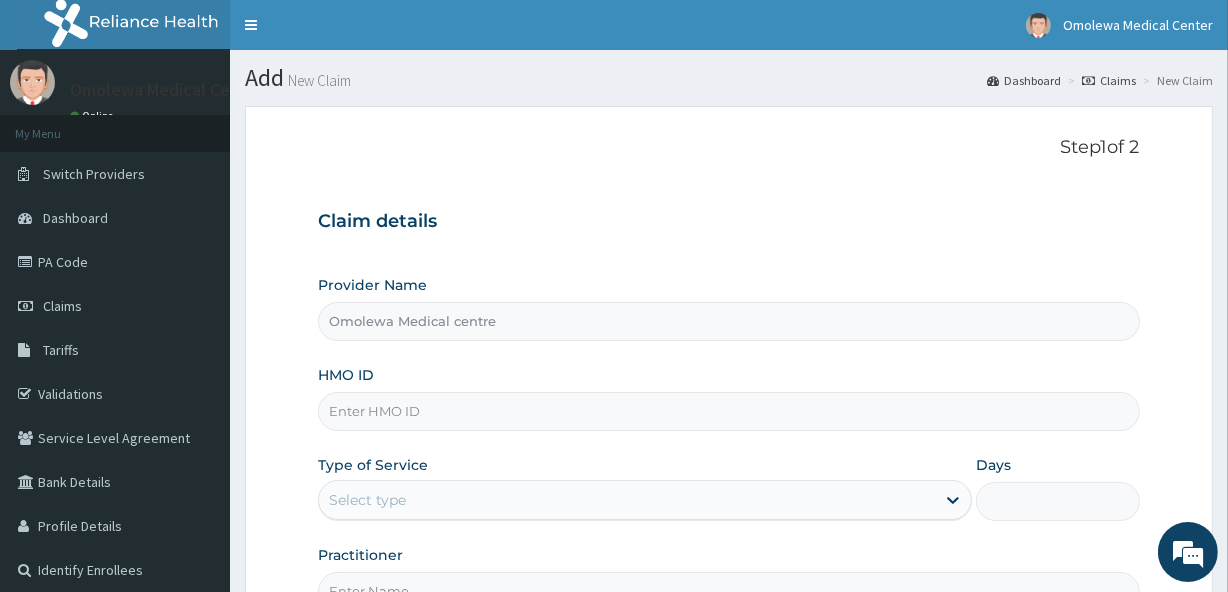click on "HMO ID" at bounding box center [728, 411] 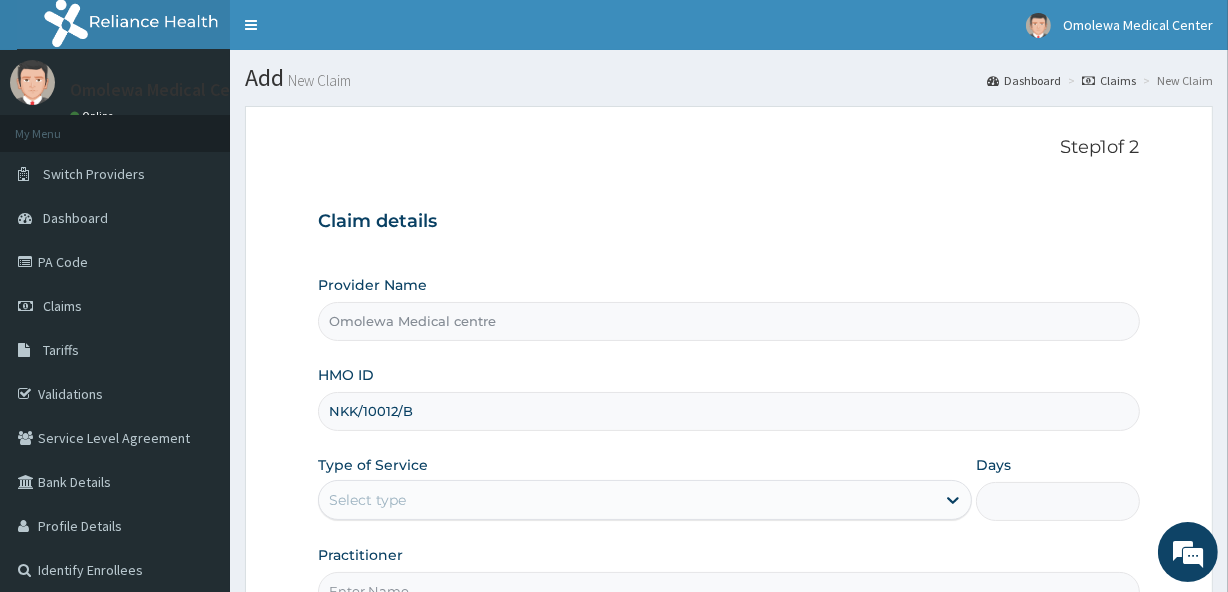 scroll, scrollTop: 0, scrollLeft: 0, axis: both 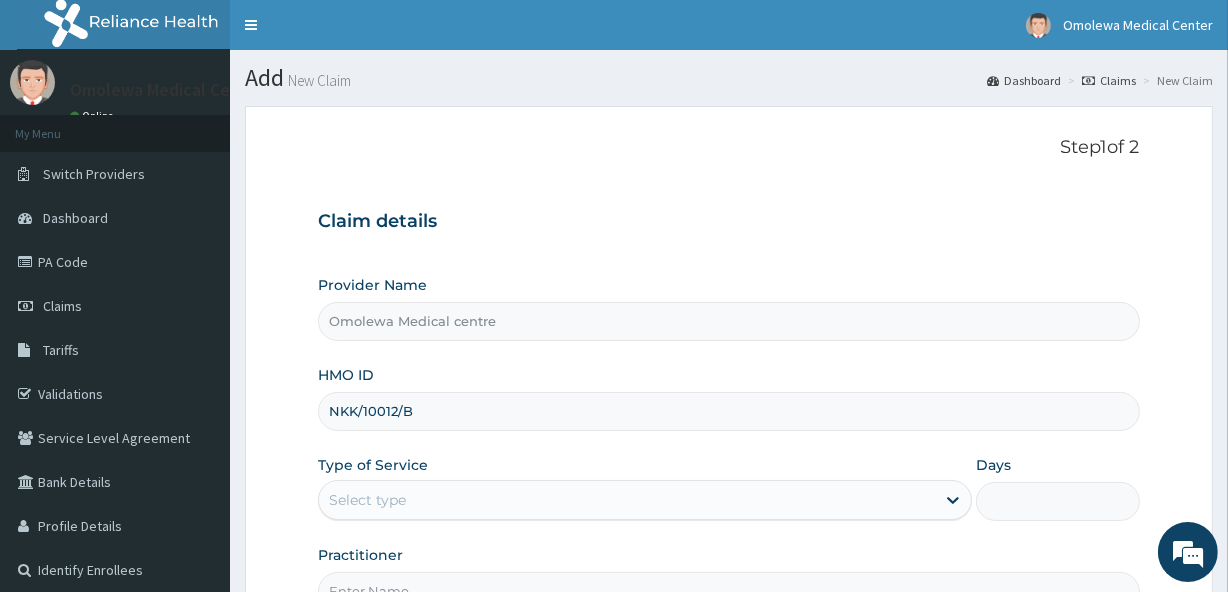 type on "NKK/10012/B" 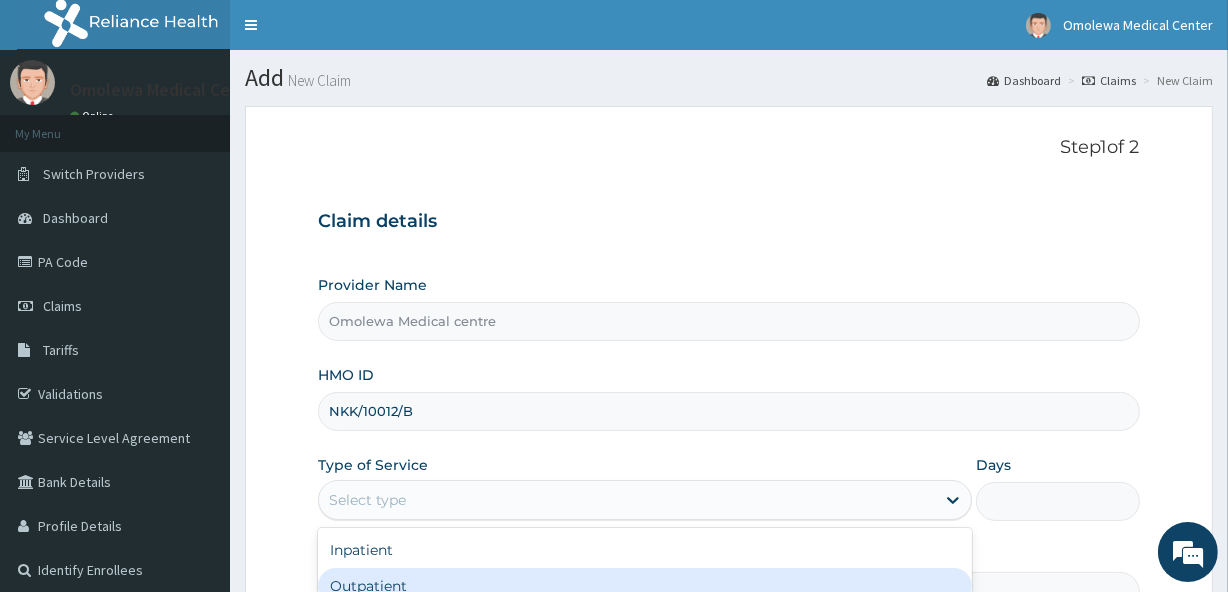 click on "Outpatient" at bounding box center (645, 586) 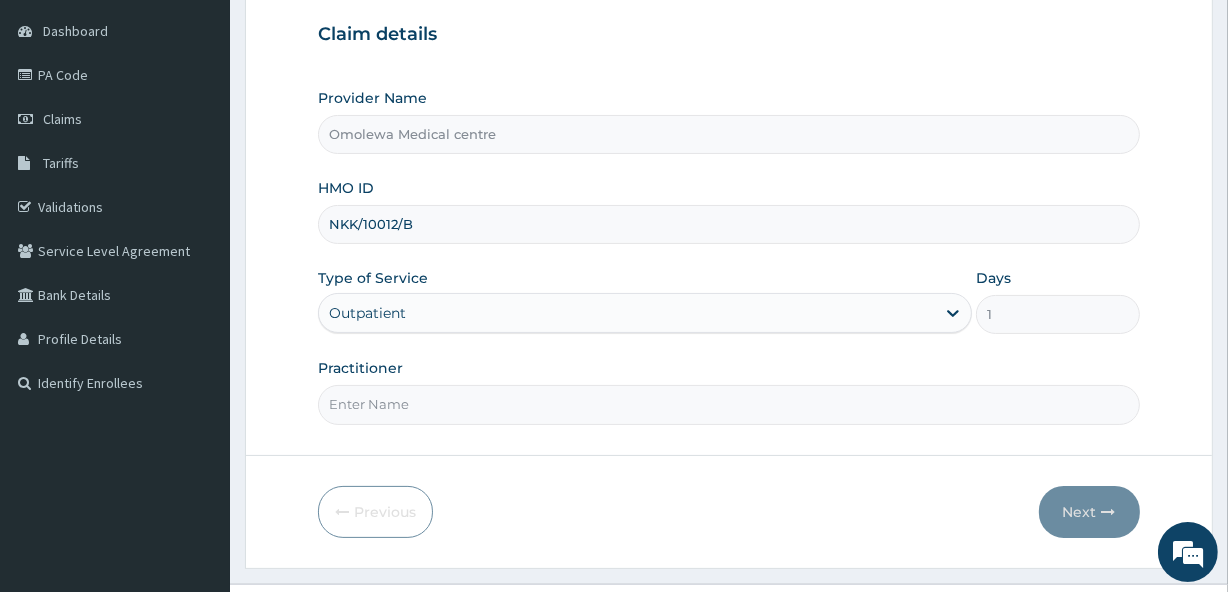 scroll, scrollTop: 228, scrollLeft: 0, axis: vertical 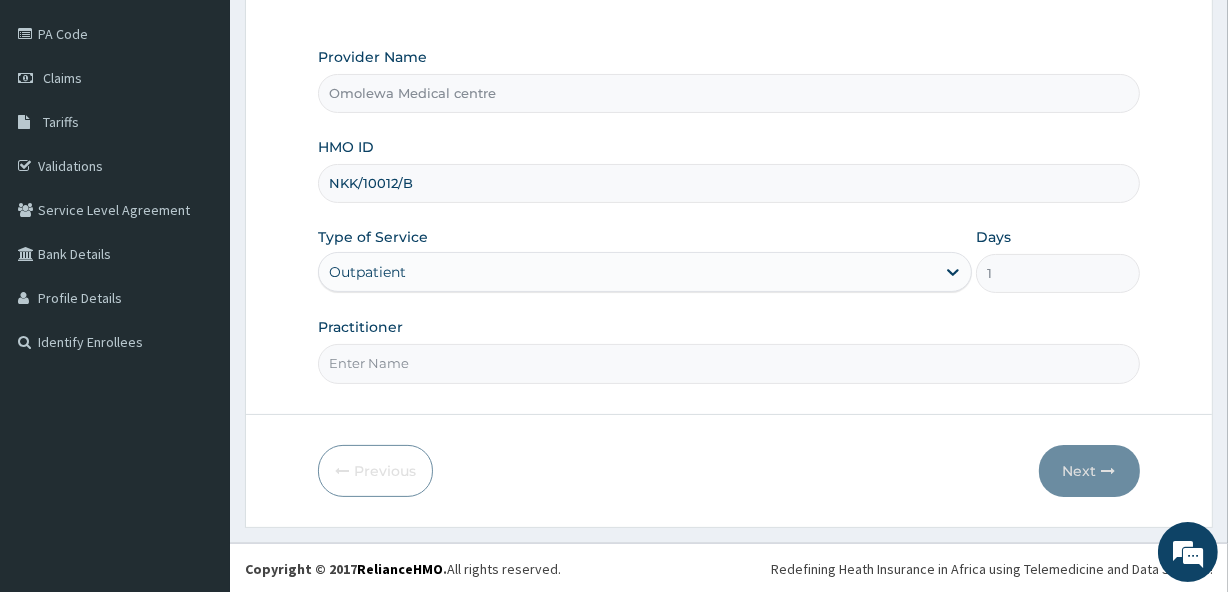 drag, startPoint x: 399, startPoint y: 372, endPoint x: 466, endPoint y: 418, distance: 81.27115 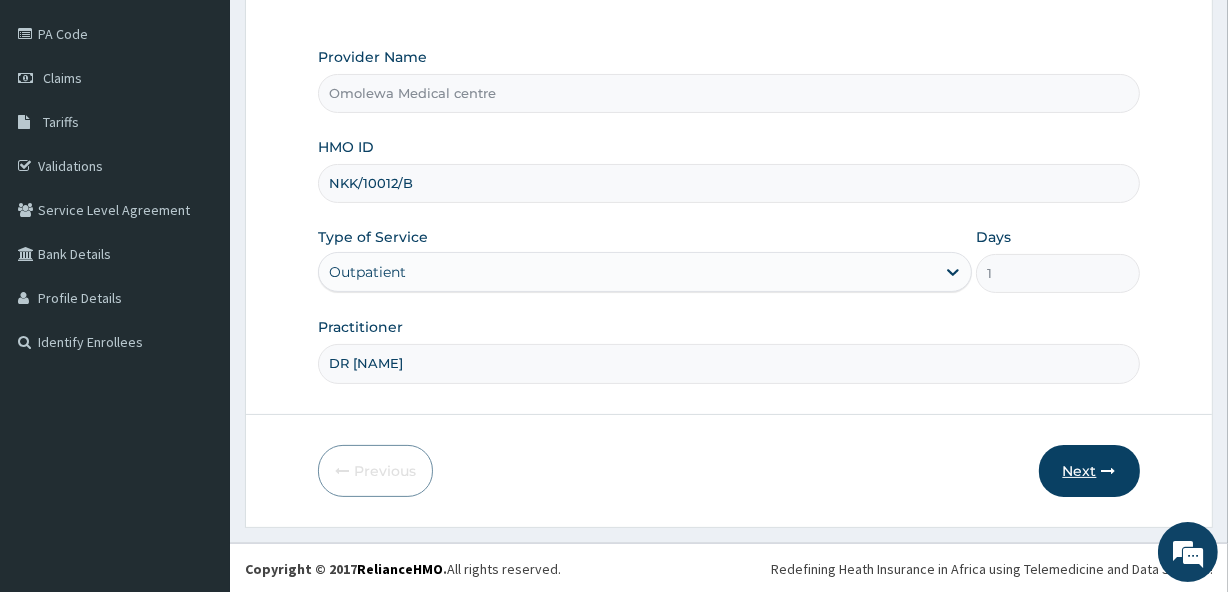 click on "Next" at bounding box center [1089, 471] 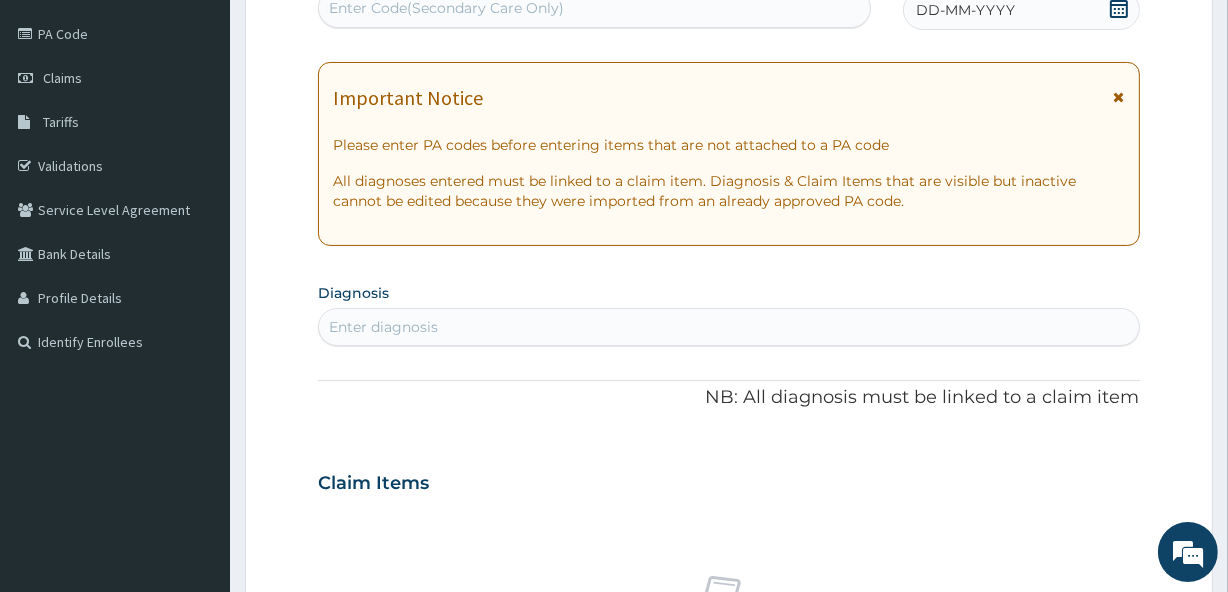 scroll, scrollTop: 226, scrollLeft: 0, axis: vertical 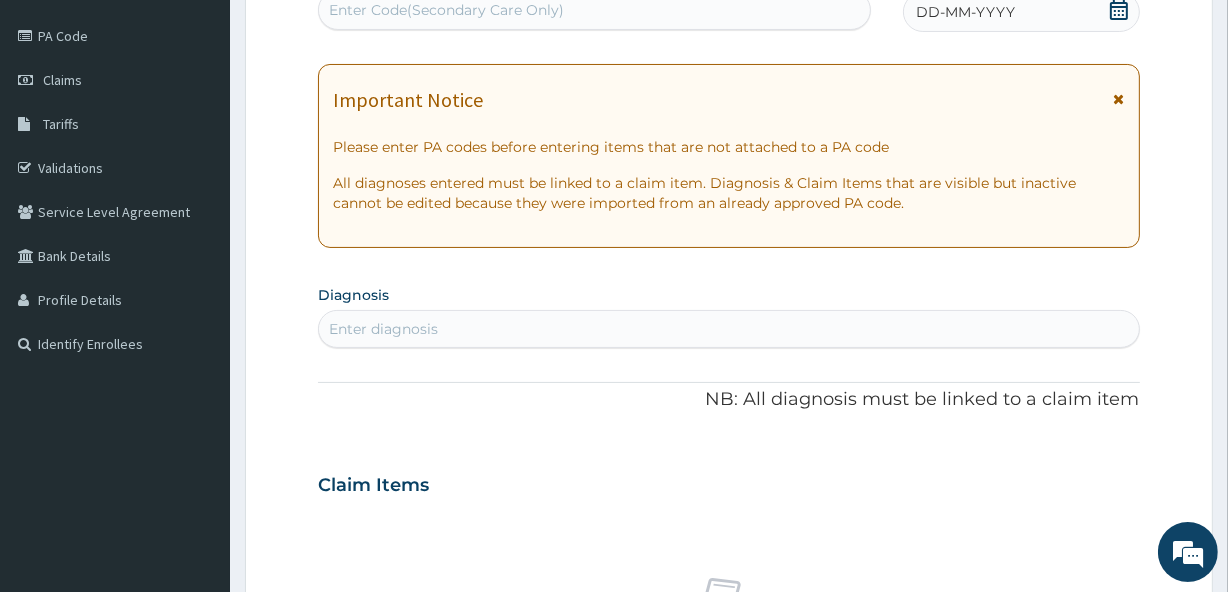 click on "Enter Code(Secondary Care Only)" at bounding box center [446, 10] 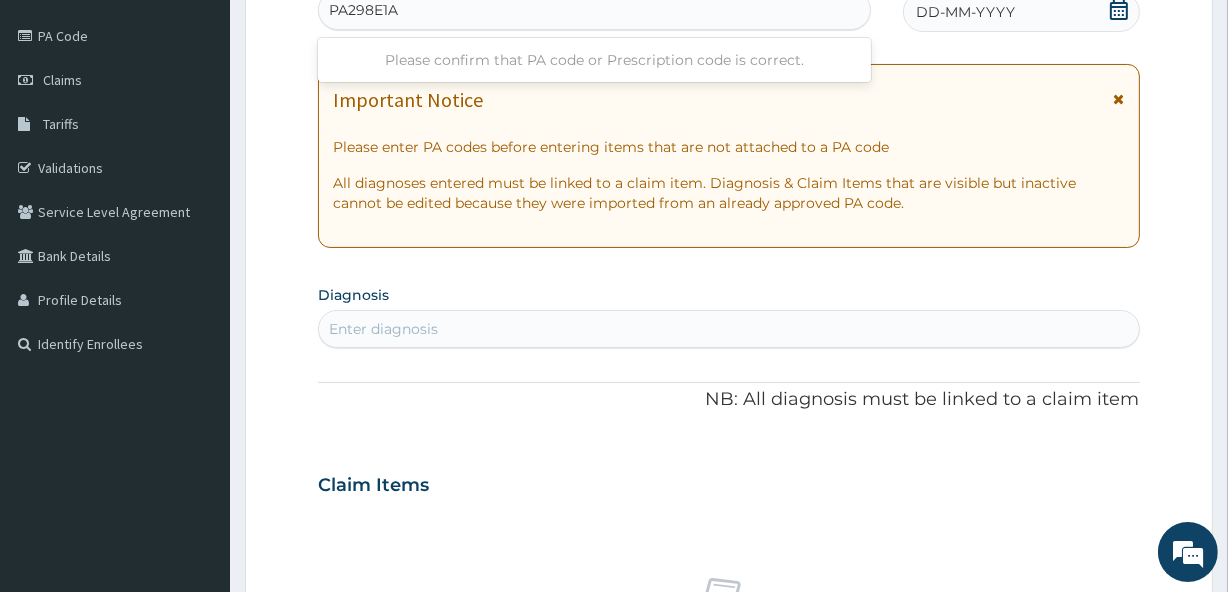 click on "PA298E1A" at bounding box center (364, 10) 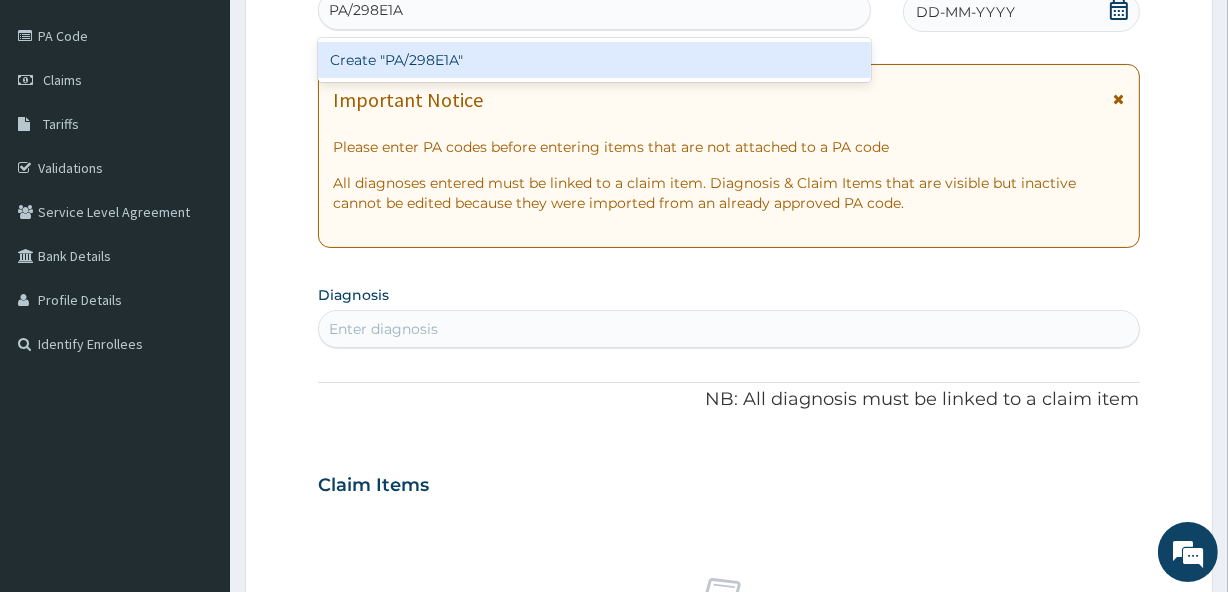 click on "Create "PA/298E1A"" at bounding box center [594, 60] 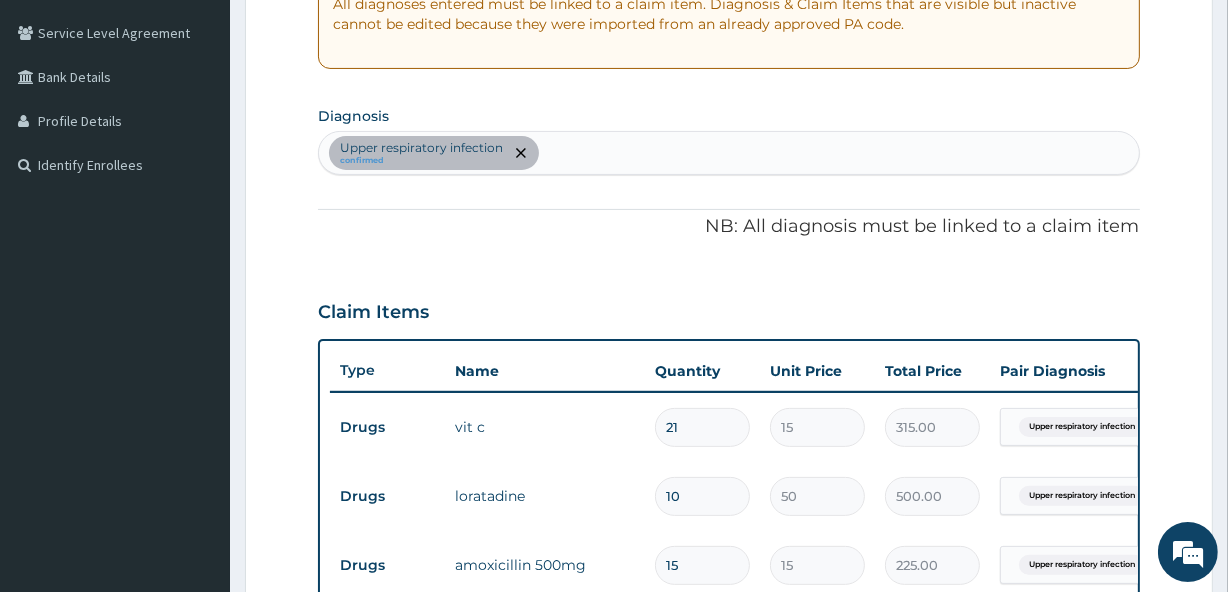 scroll, scrollTop: 404, scrollLeft: 0, axis: vertical 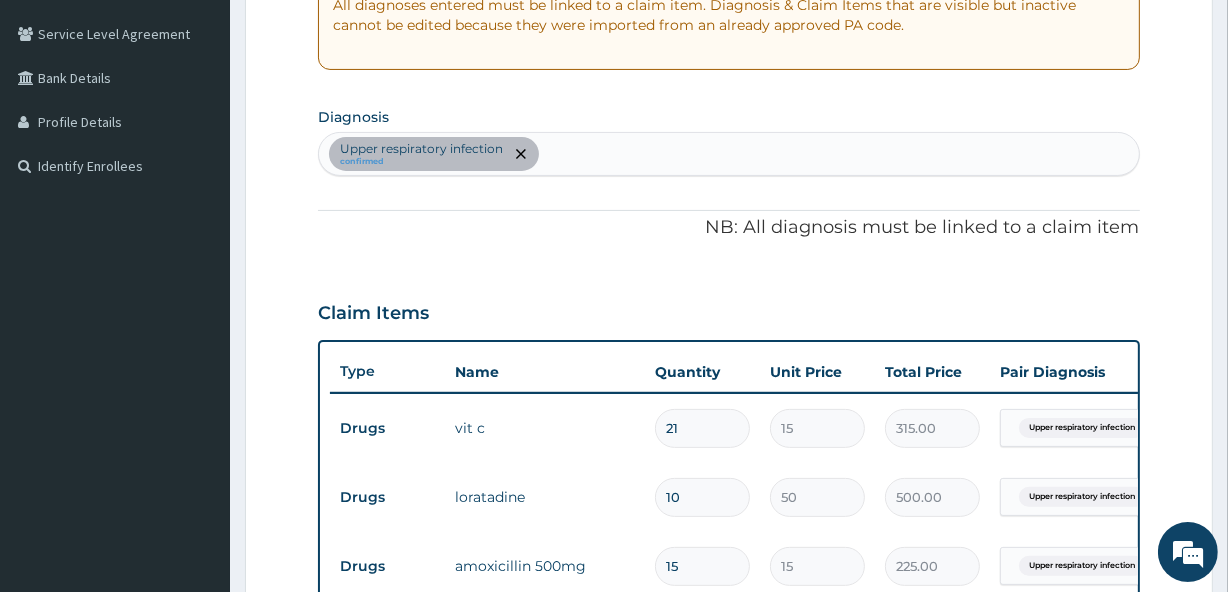 click on "Upper respiratory infection confirmed" at bounding box center (728, 154) 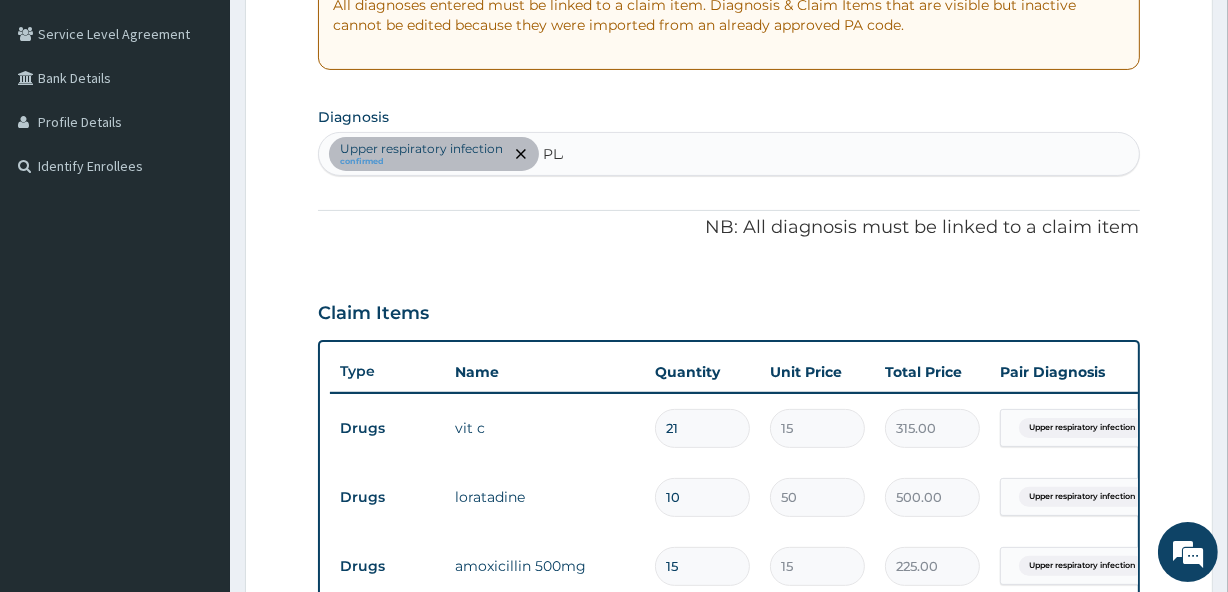 type on "PLAS" 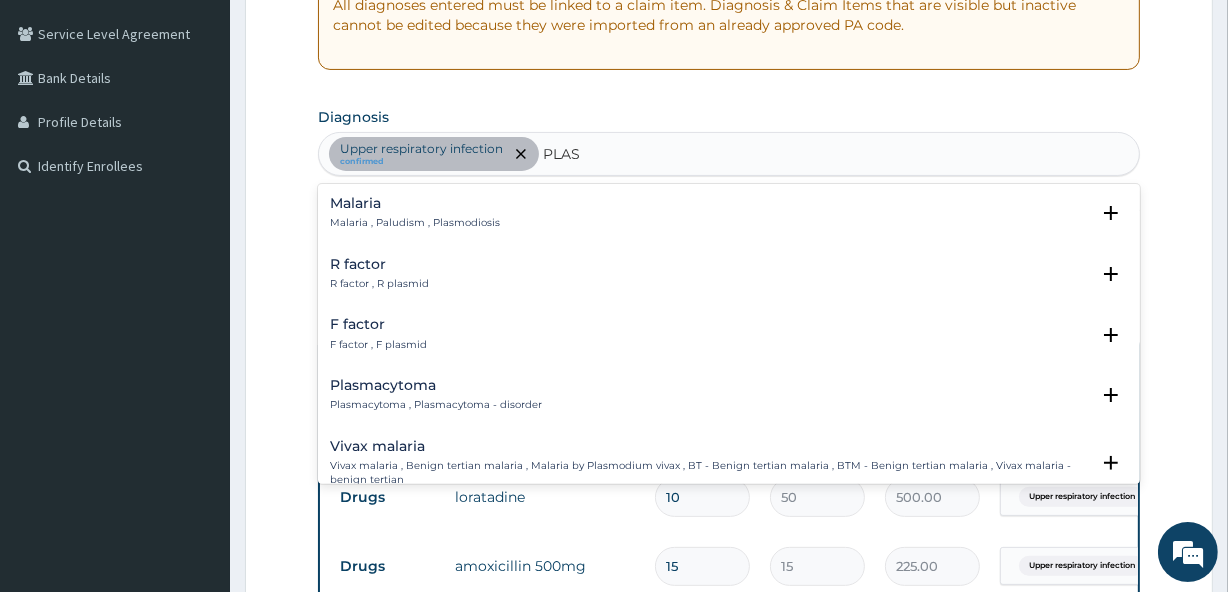 click on "Malaria" at bounding box center [415, 203] 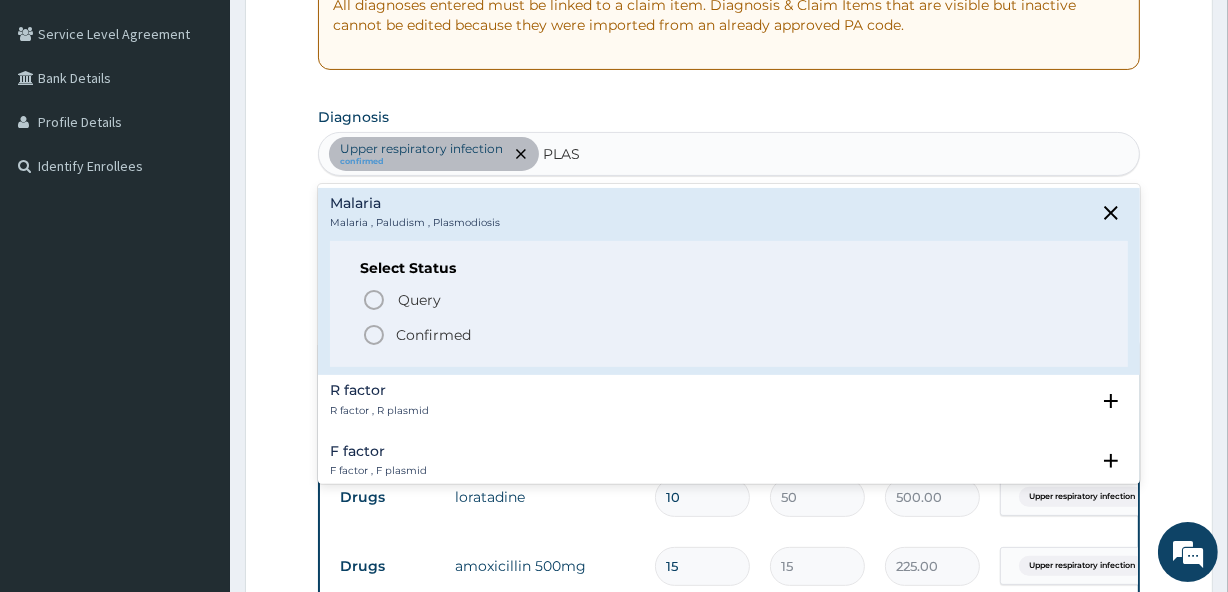 click on "Confirmed" at bounding box center [433, 335] 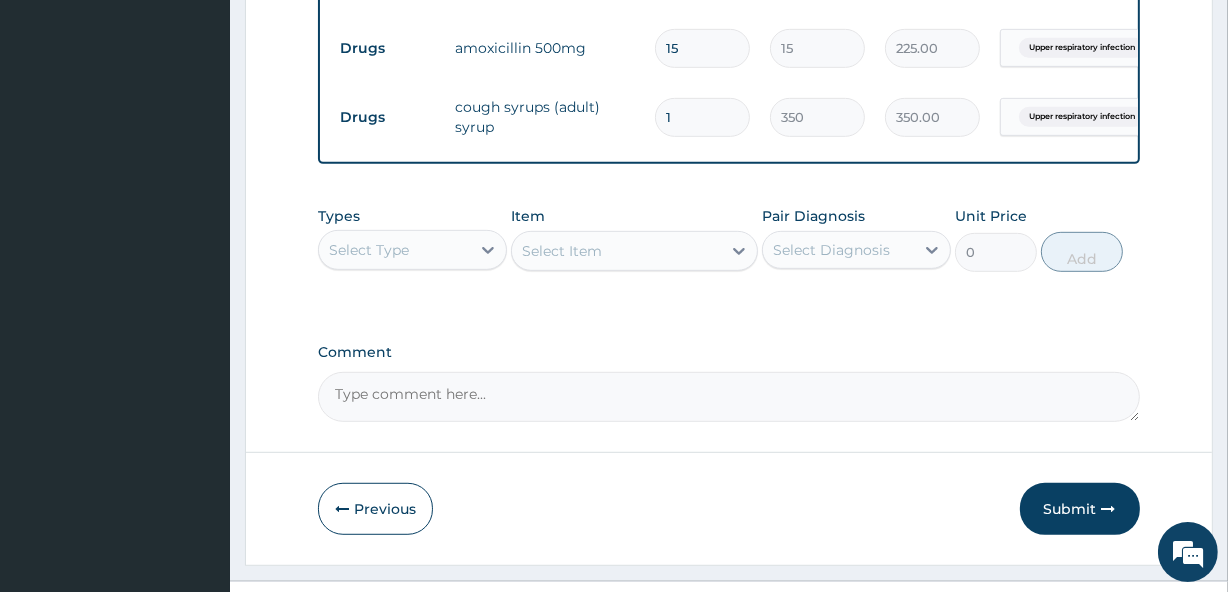 scroll, scrollTop: 975, scrollLeft: 0, axis: vertical 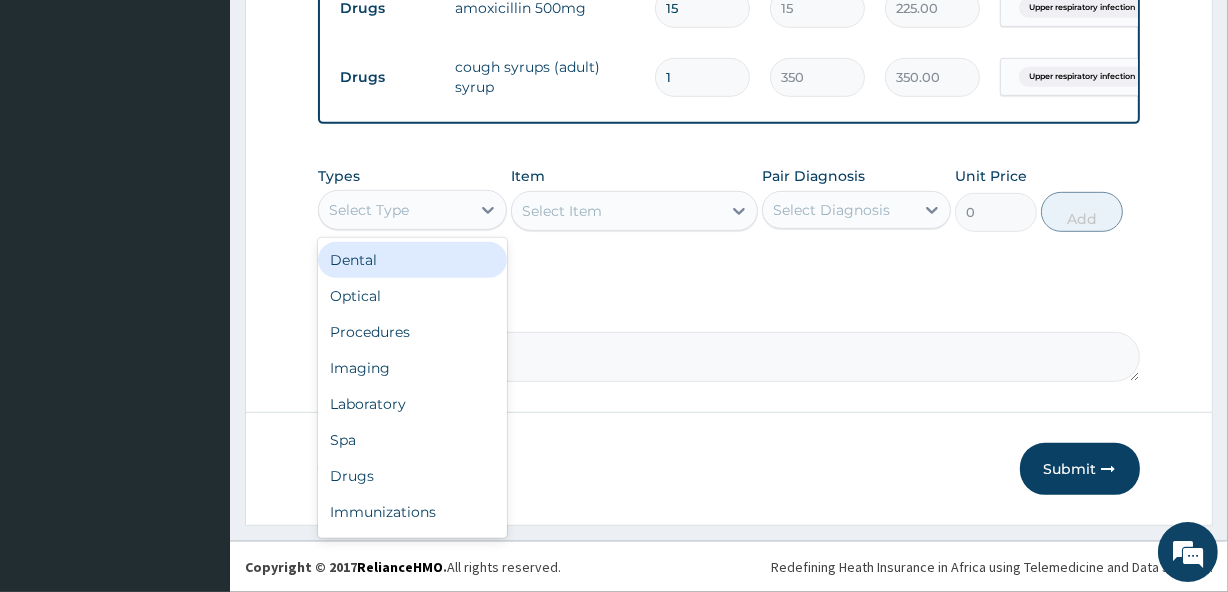 click on "Select Type" at bounding box center [412, 210] 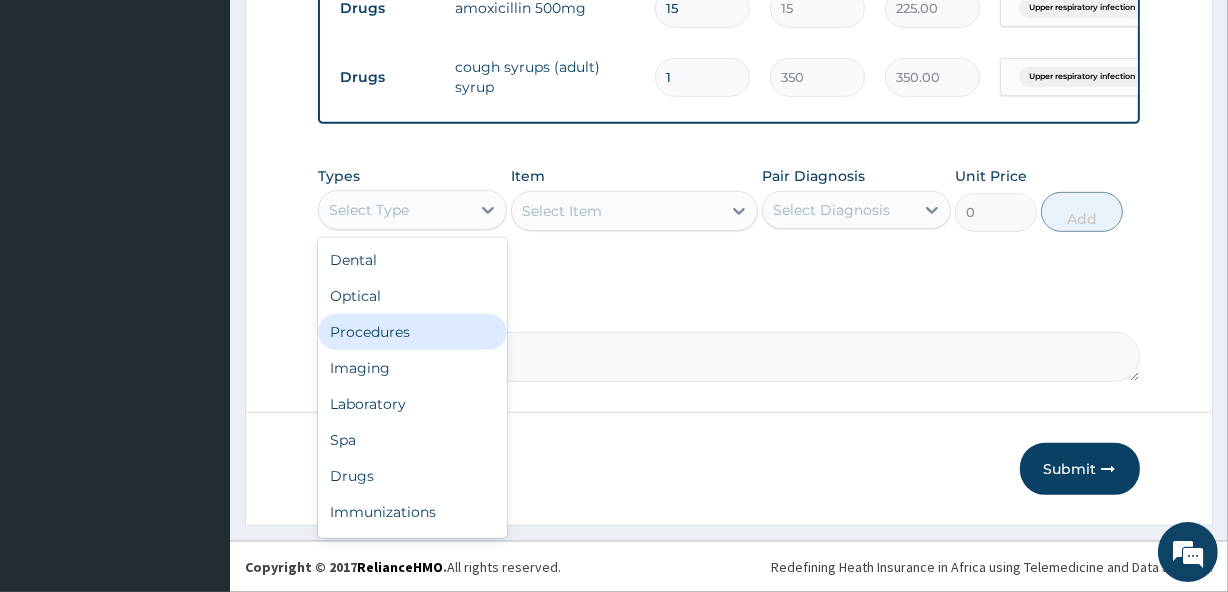 click on "Procedures" at bounding box center [412, 332] 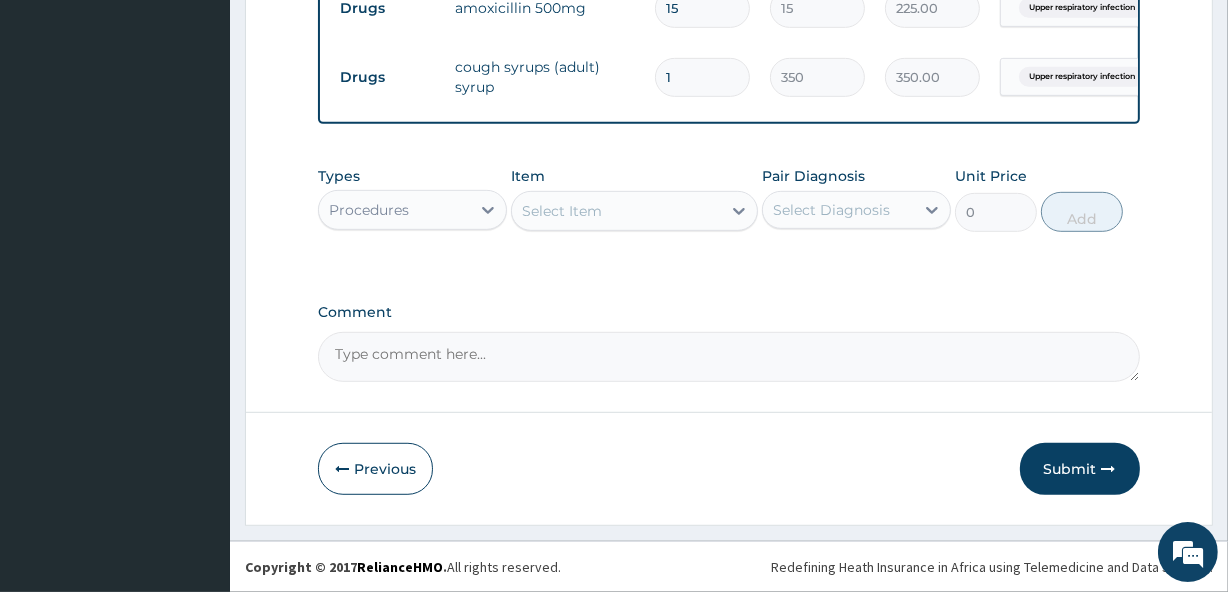 click on "Select Item" at bounding box center [616, 211] 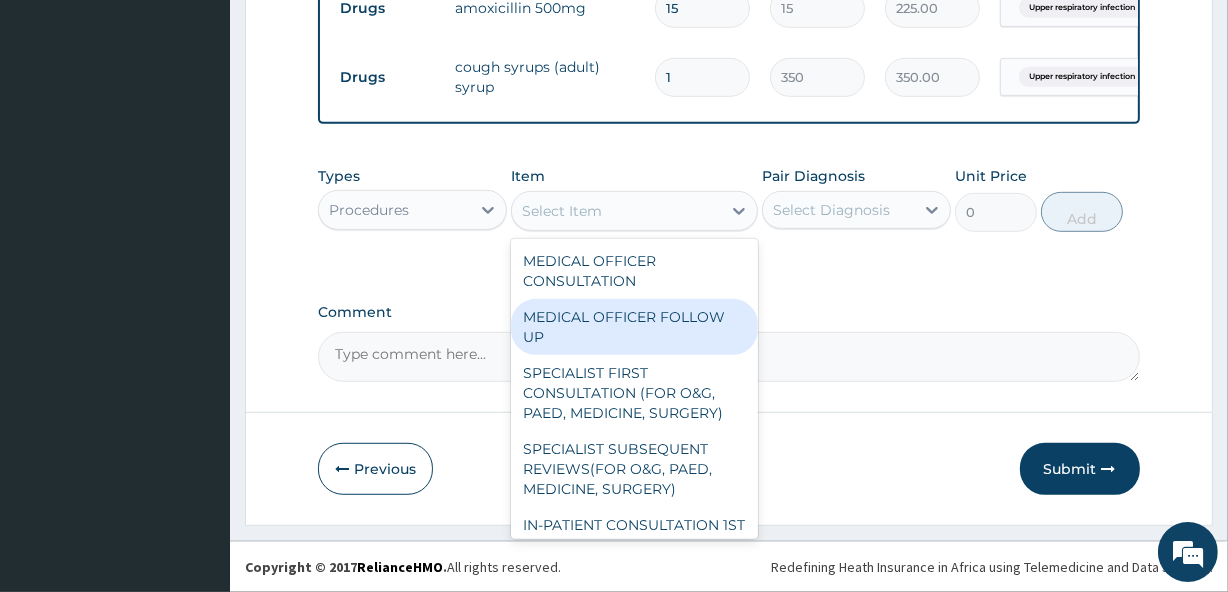 click on "MEDICAL OFFICER FOLLOW UP" at bounding box center [634, 327] 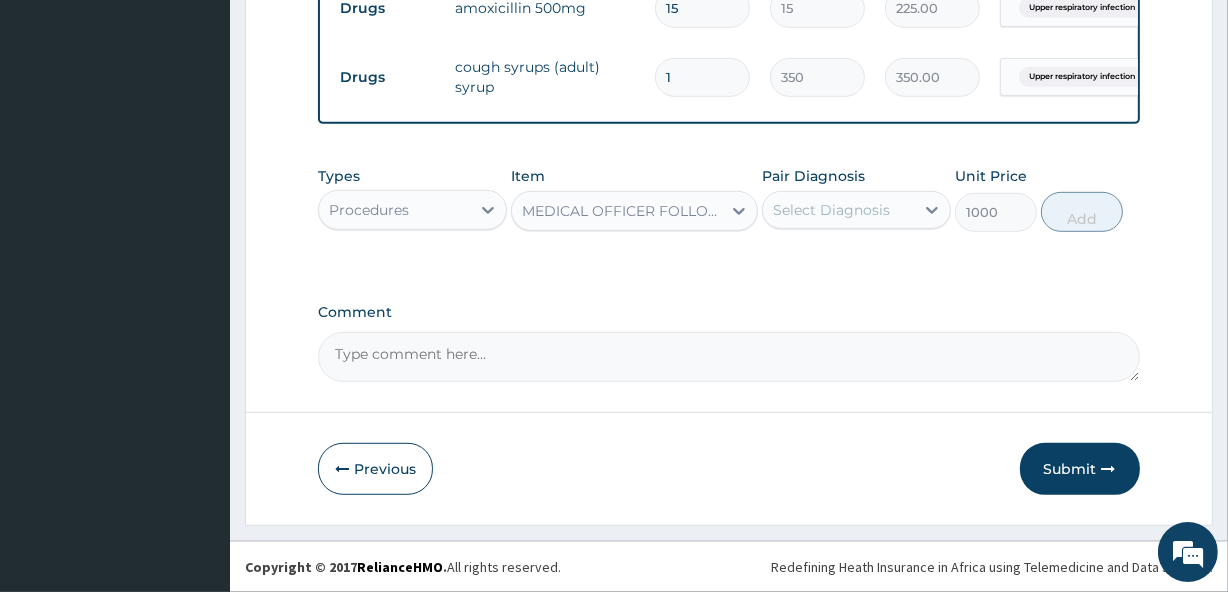 click on "MEDICAL OFFICER FOLLOW UP" at bounding box center (616, 211) 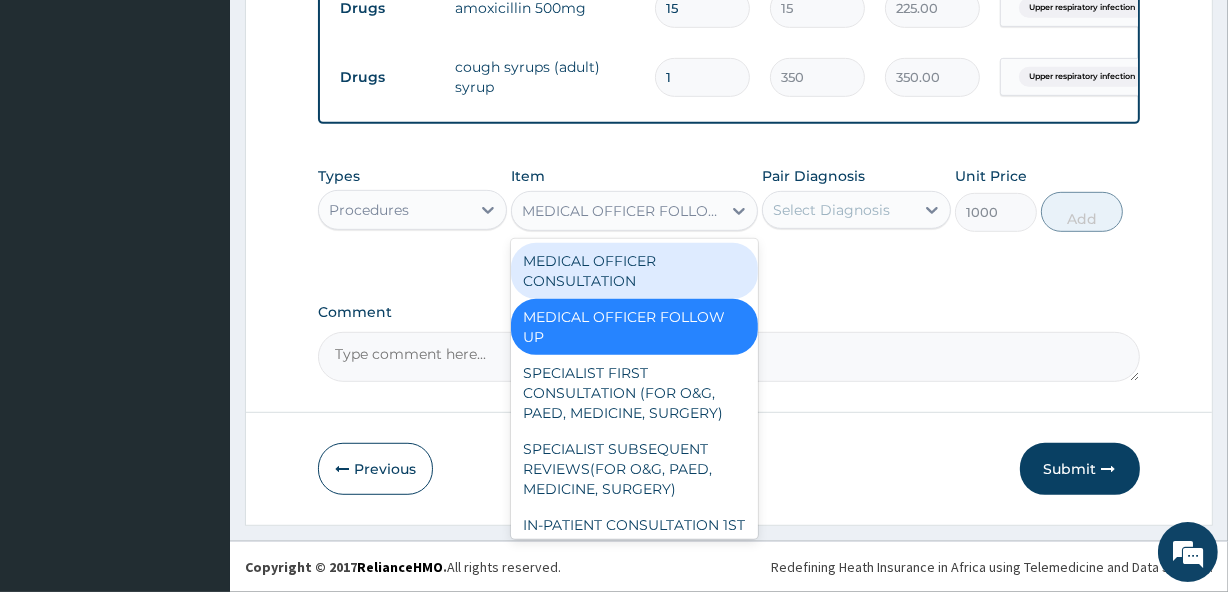 click on "MEDICAL OFFICER CONSULTATION" at bounding box center (634, 271) 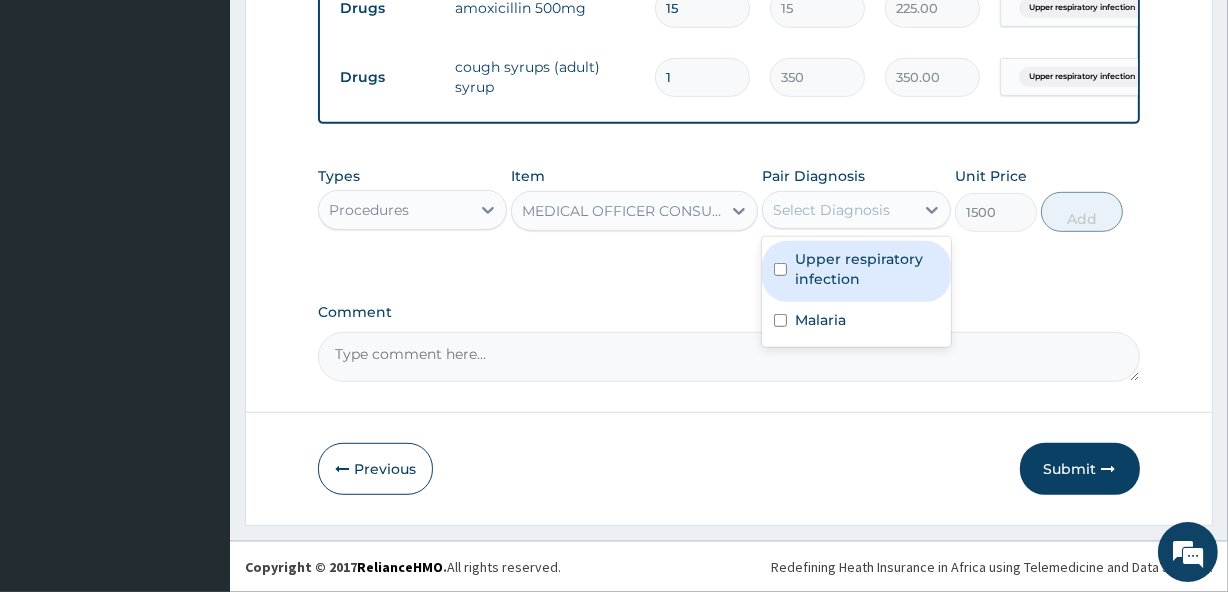 click on "Select Diagnosis" at bounding box center (831, 210) 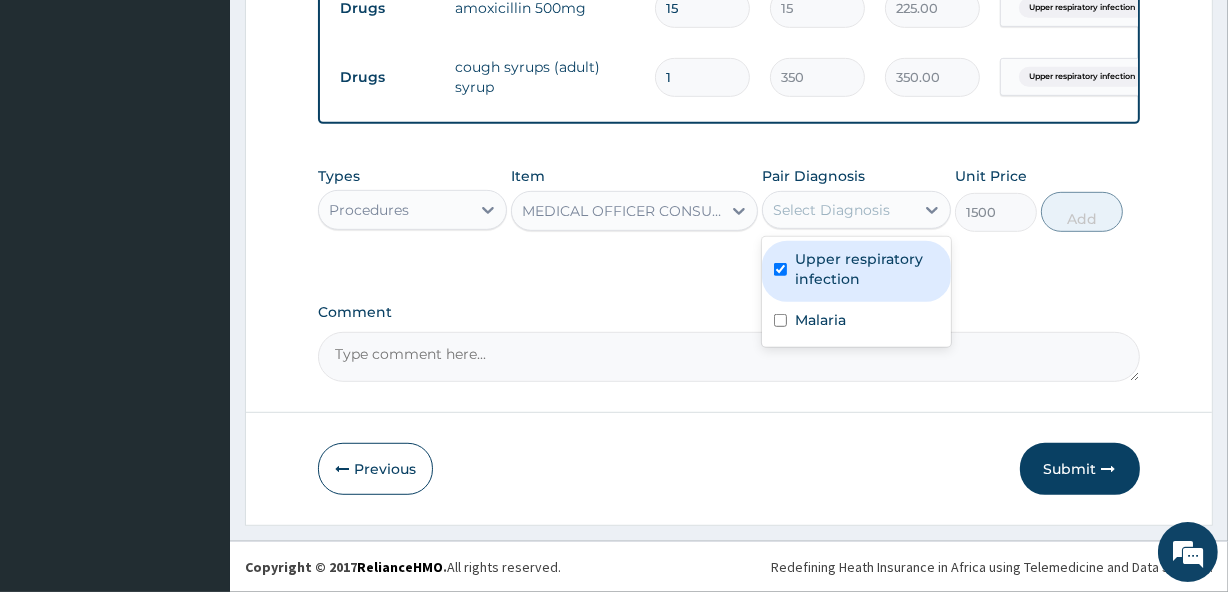 checkbox on "true" 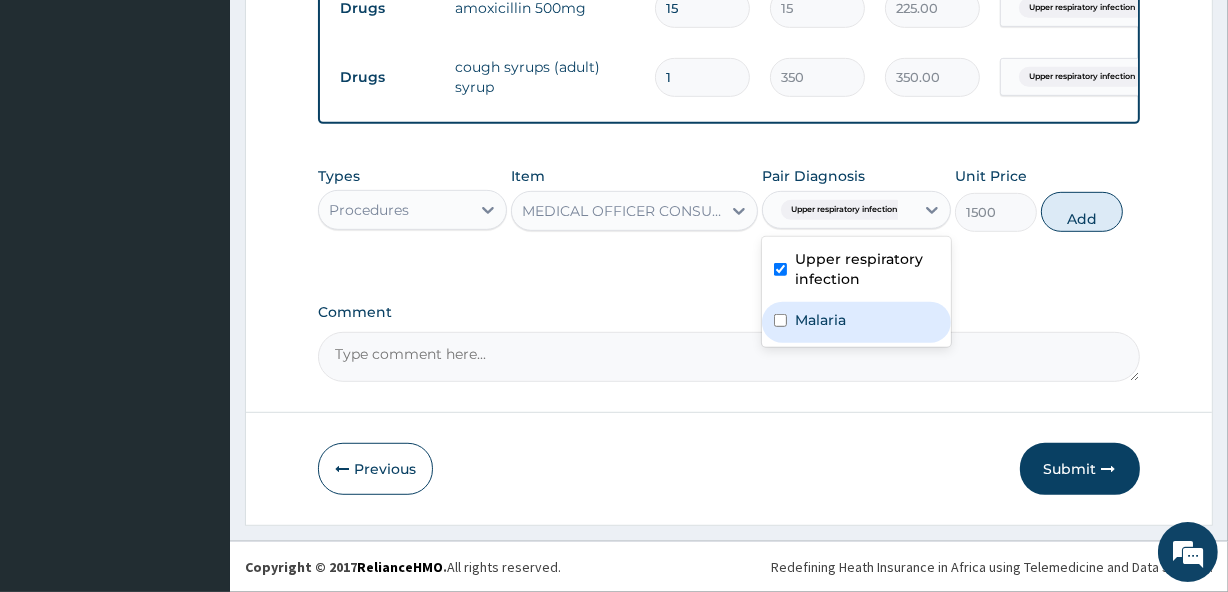 click on "Malaria" at bounding box center [820, 320] 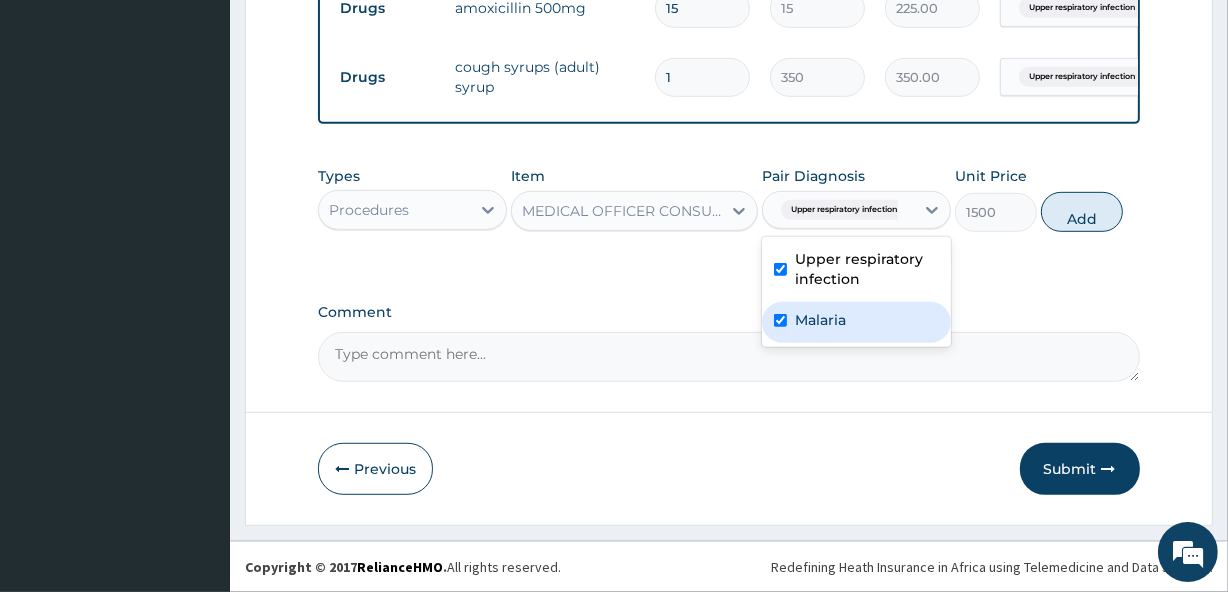 checkbox on "true" 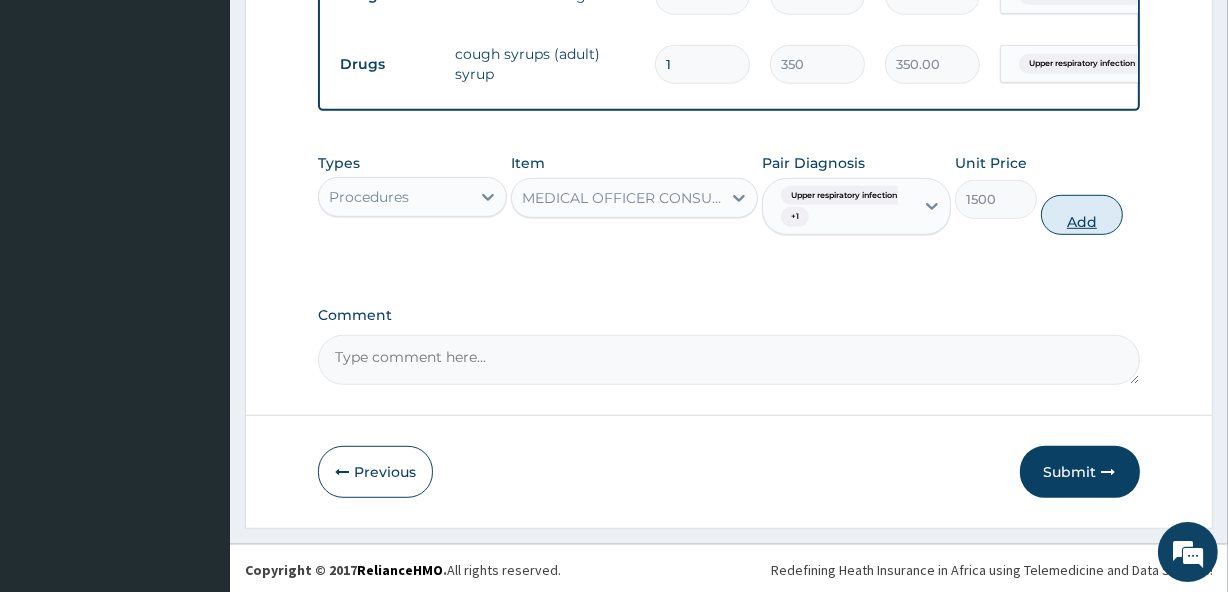 click on "Add" at bounding box center [1082, 215] 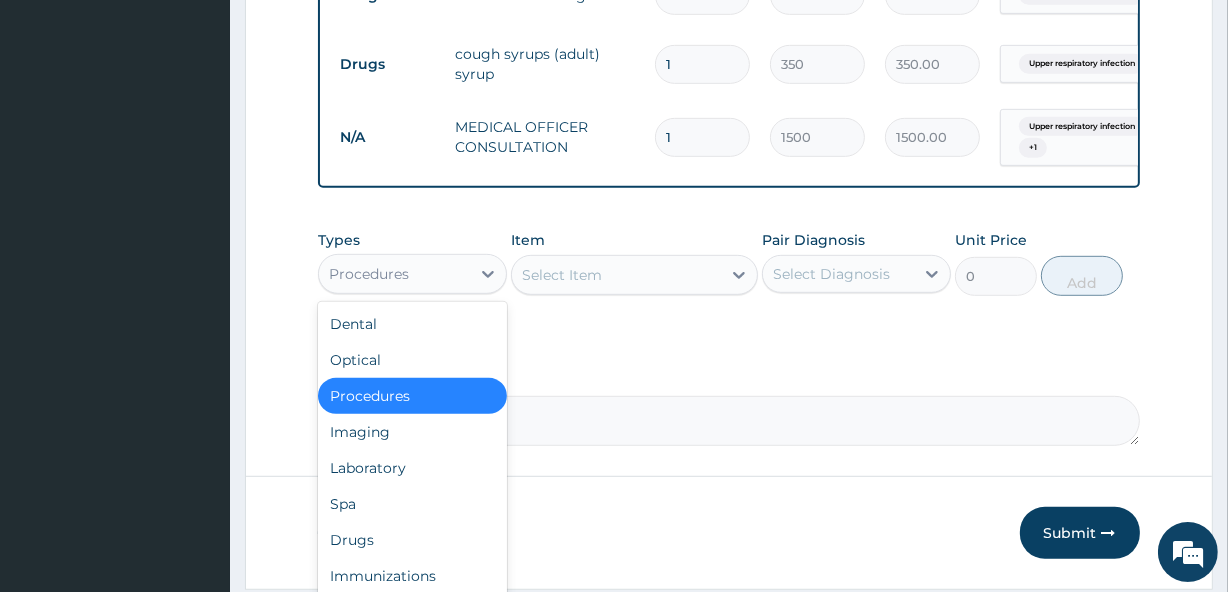click on "Procedures" at bounding box center [394, 274] 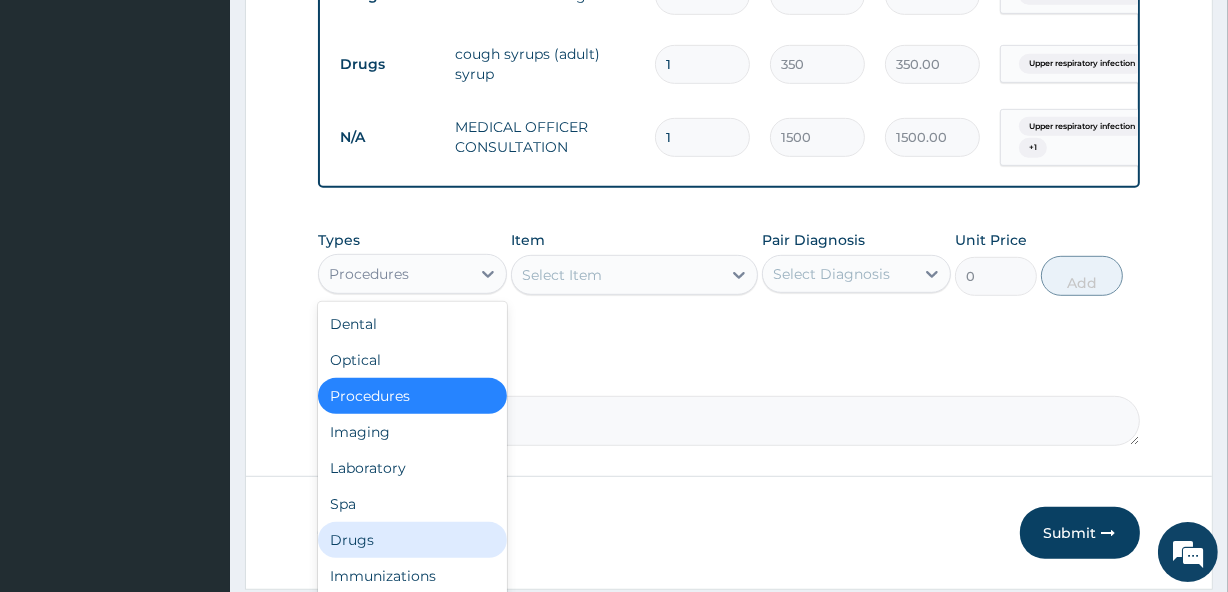 click on "Drugs" at bounding box center (412, 540) 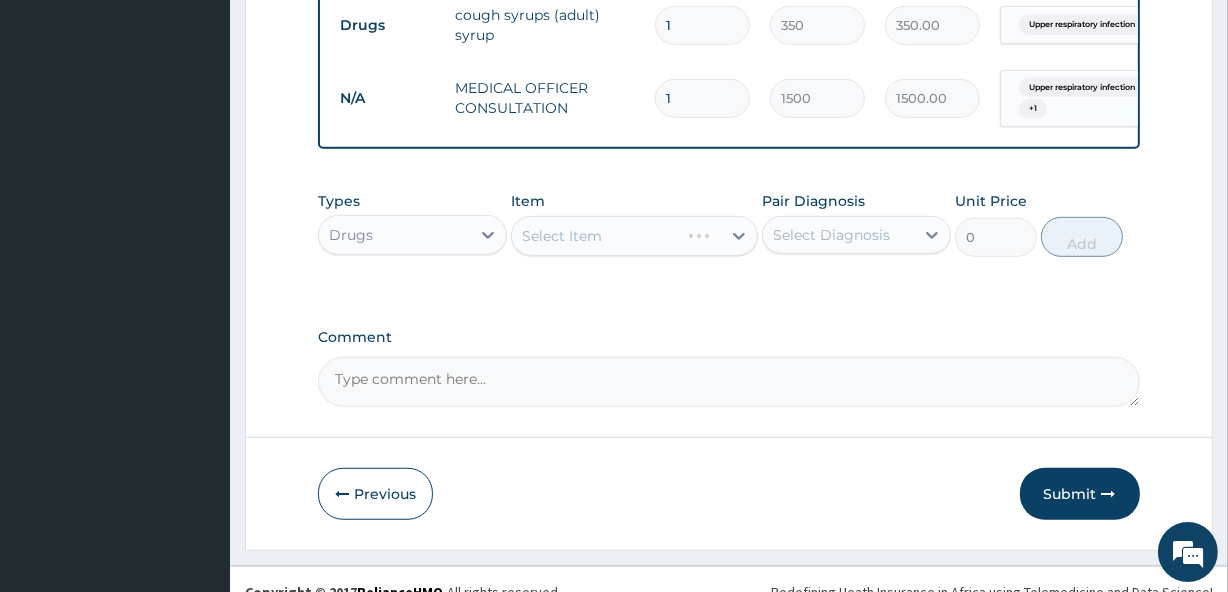 scroll, scrollTop: 1052, scrollLeft: 0, axis: vertical 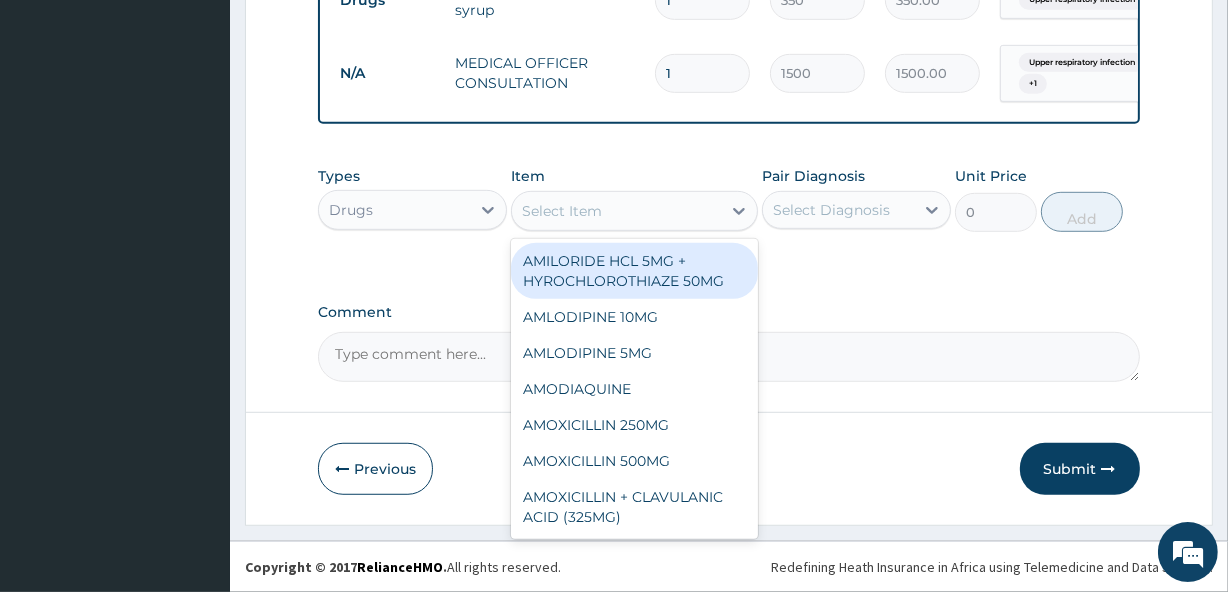 click on "Select Item" at bounding box center (616, 211) 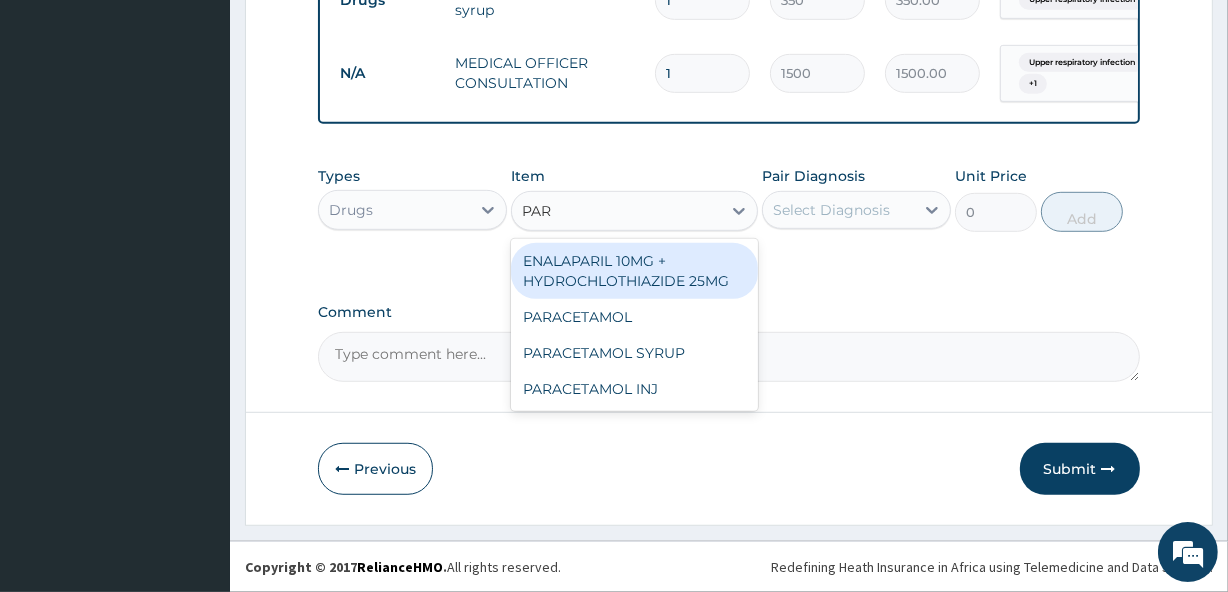 type on "PARA" 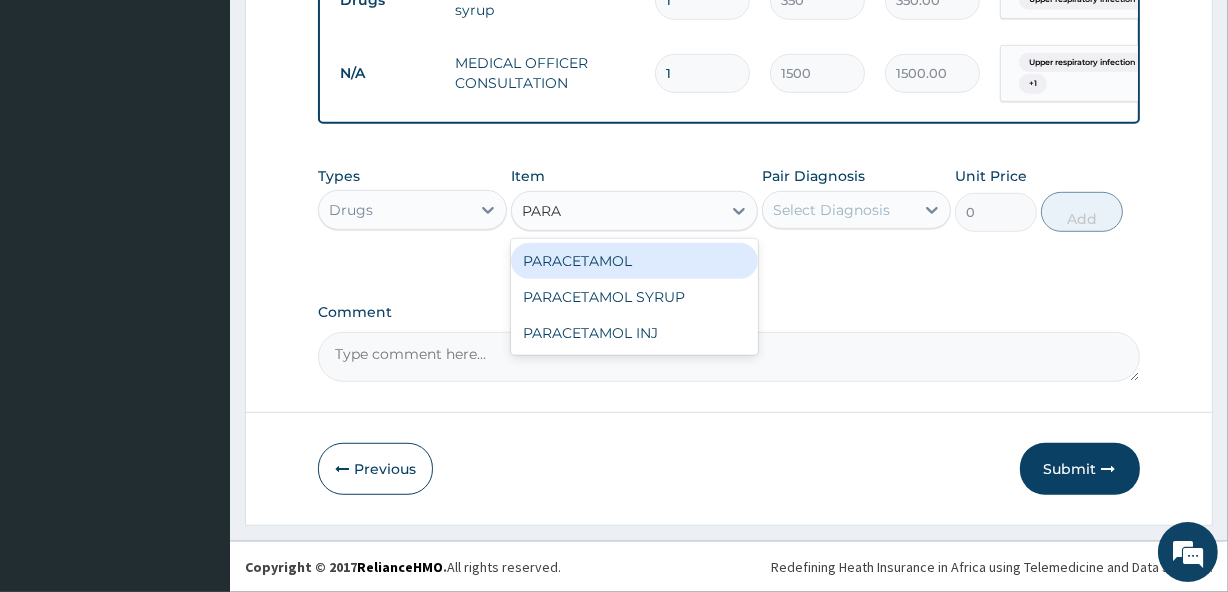 click on "PARACETAMOL" at bounding box center (634, 261) 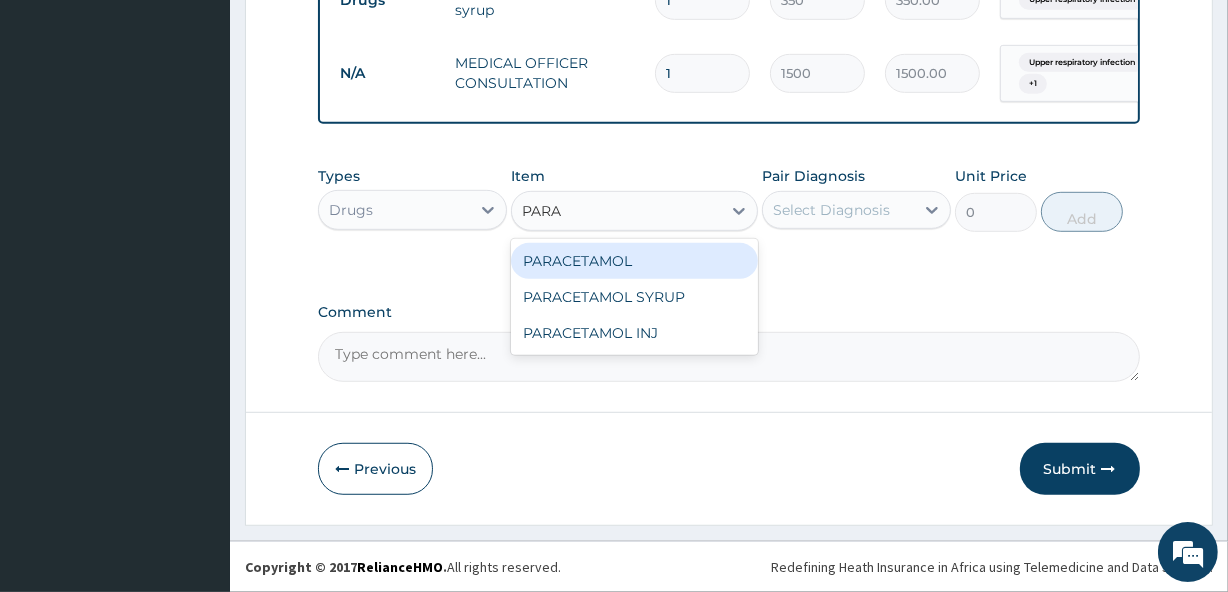 type 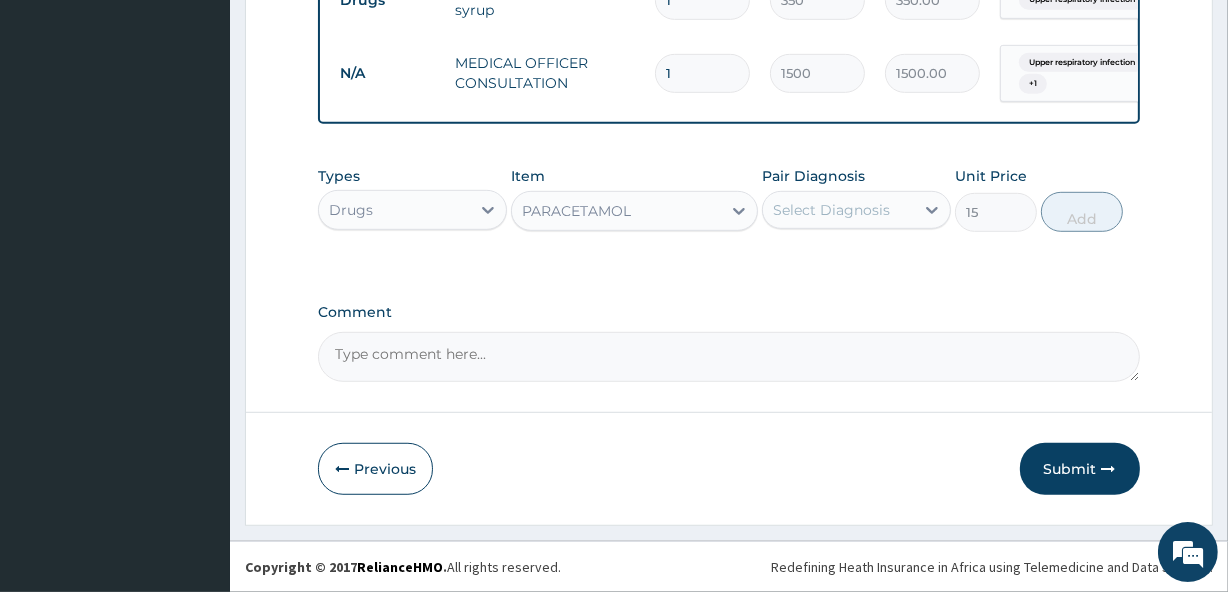 click on "Select Diagnosis" at bounding box center (831, 210) 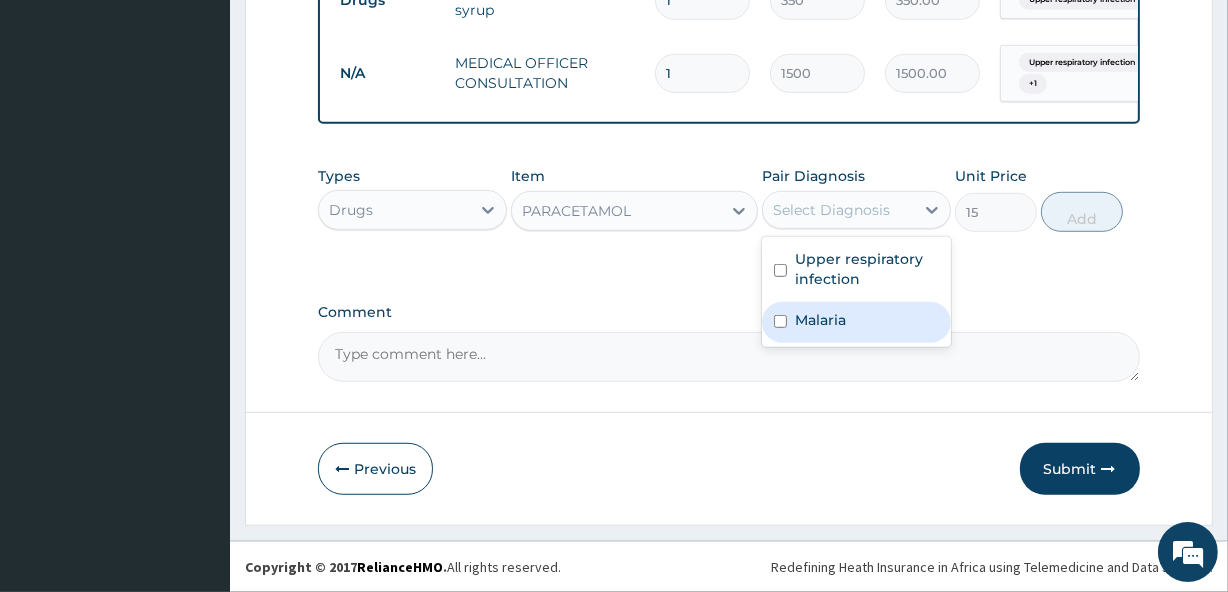 click on "Malaria" at bounding box center (820, 320) 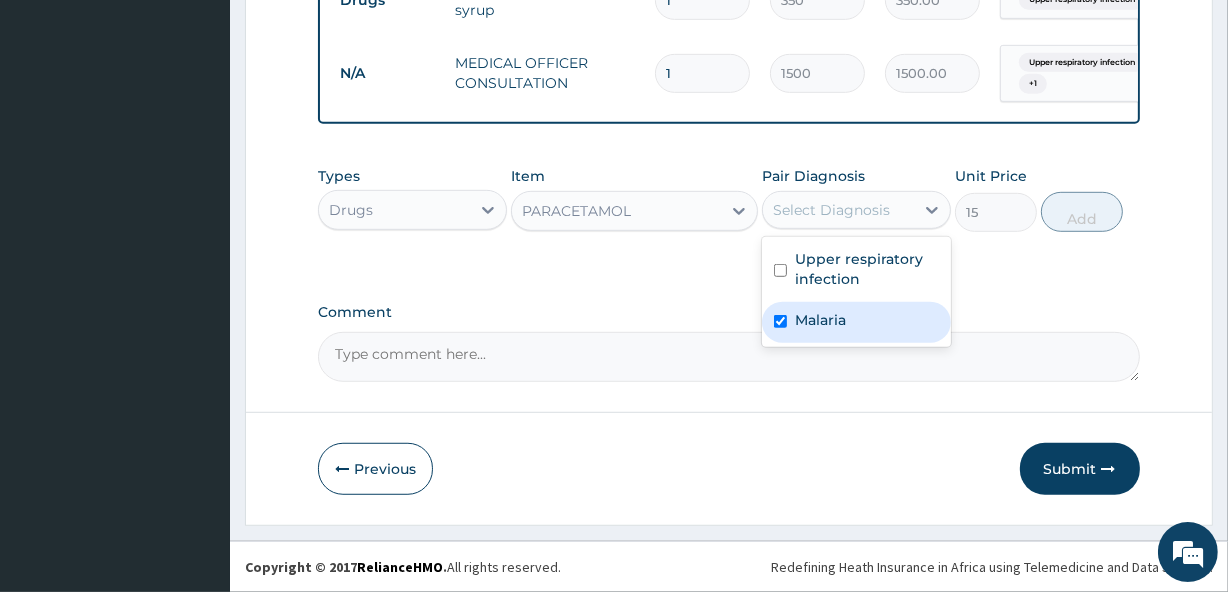 checkbox on "true" 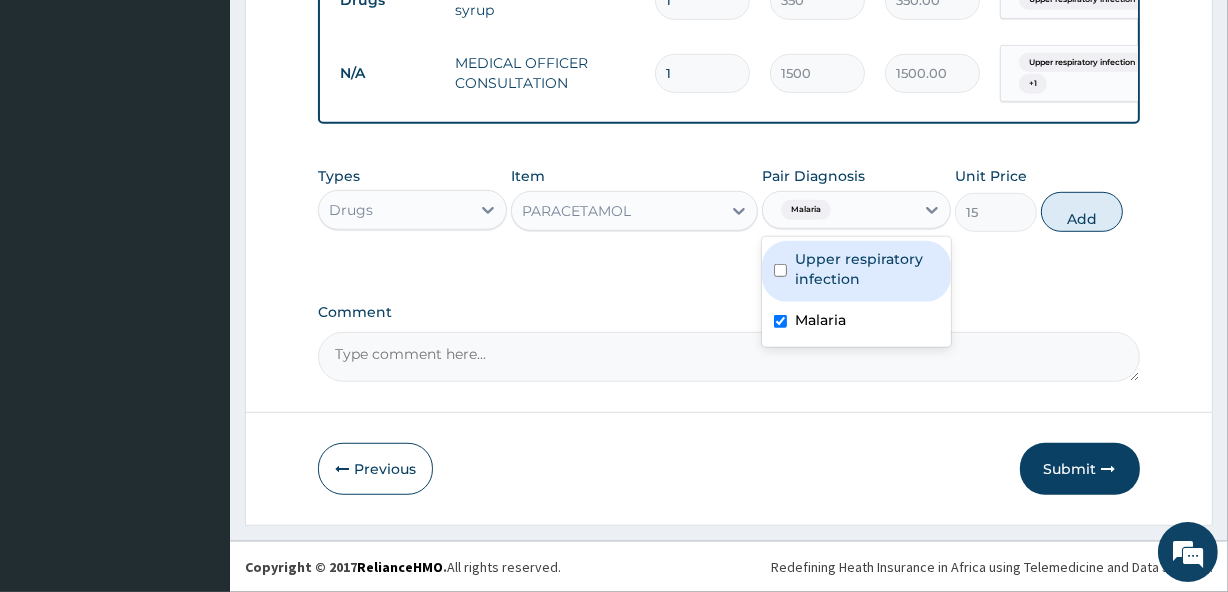click on "Upper respiratory infection" at bounding box center [867, 269] 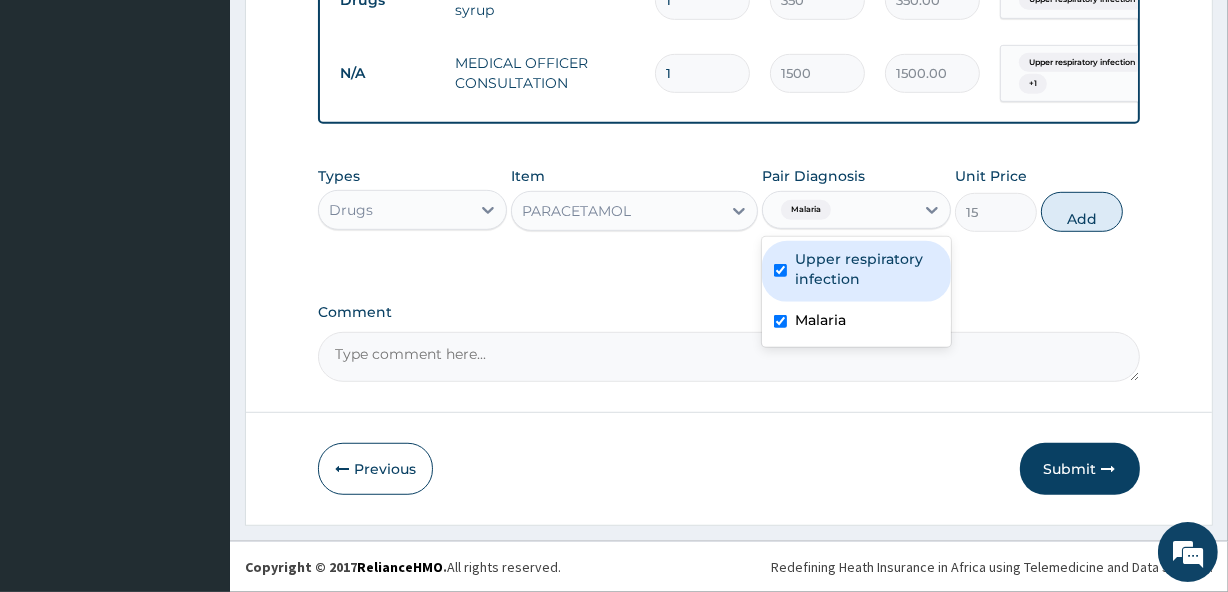 checkbox on "true" 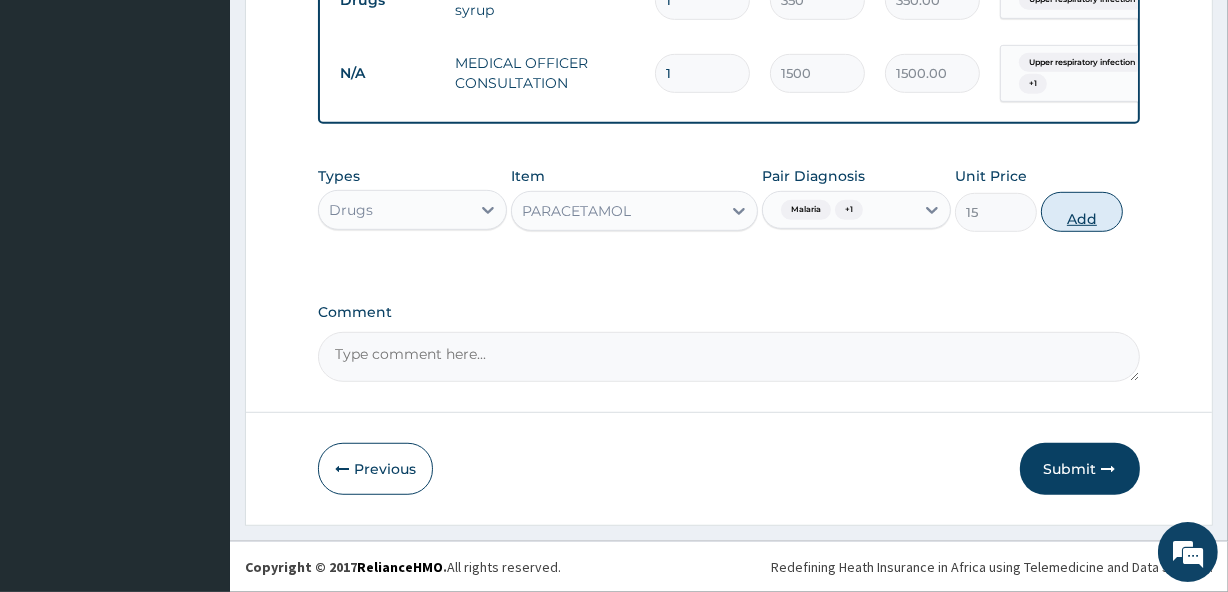 click on "Add" at bounding box center (1082, 212) 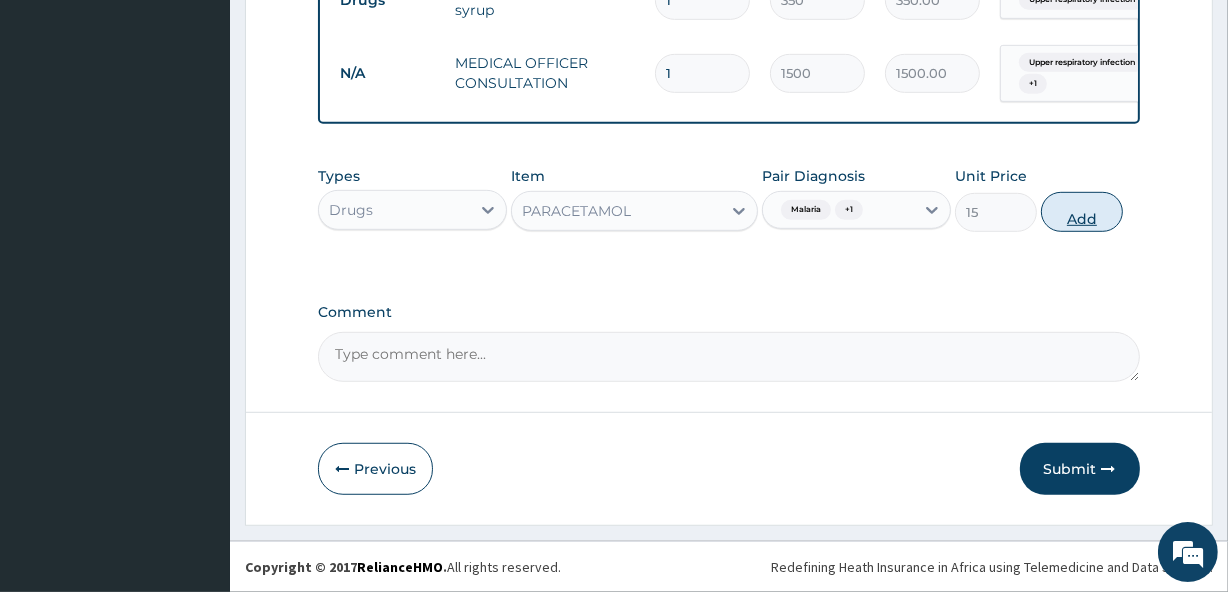 type on "0" 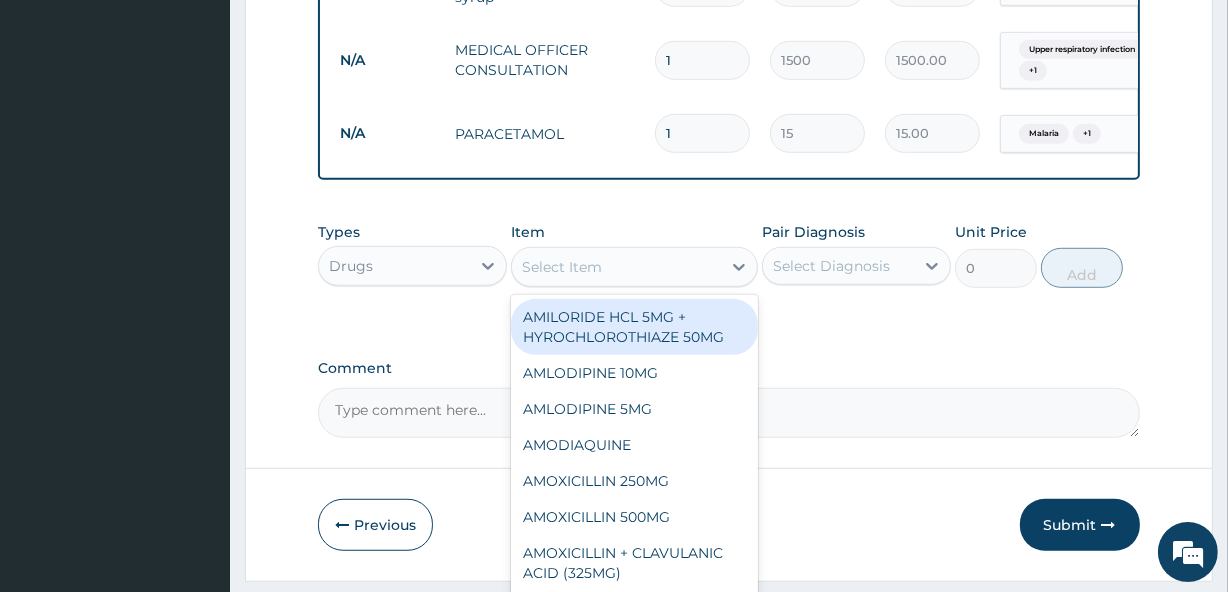 click on "Select Item" at bounding box center [616, 267] 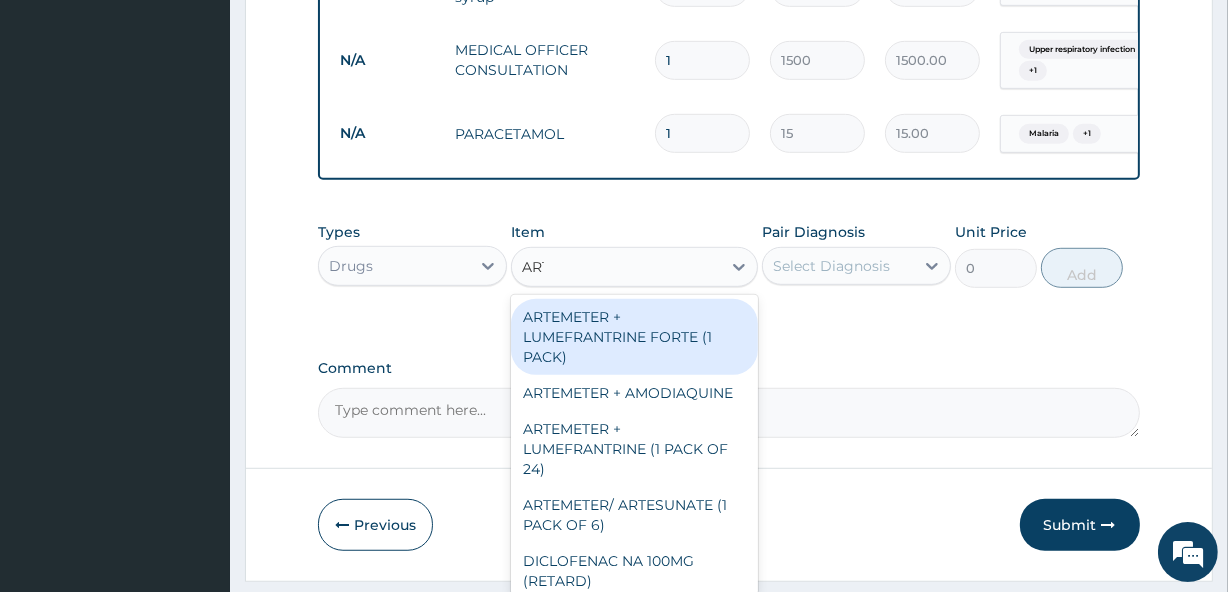 type on "ARTE" 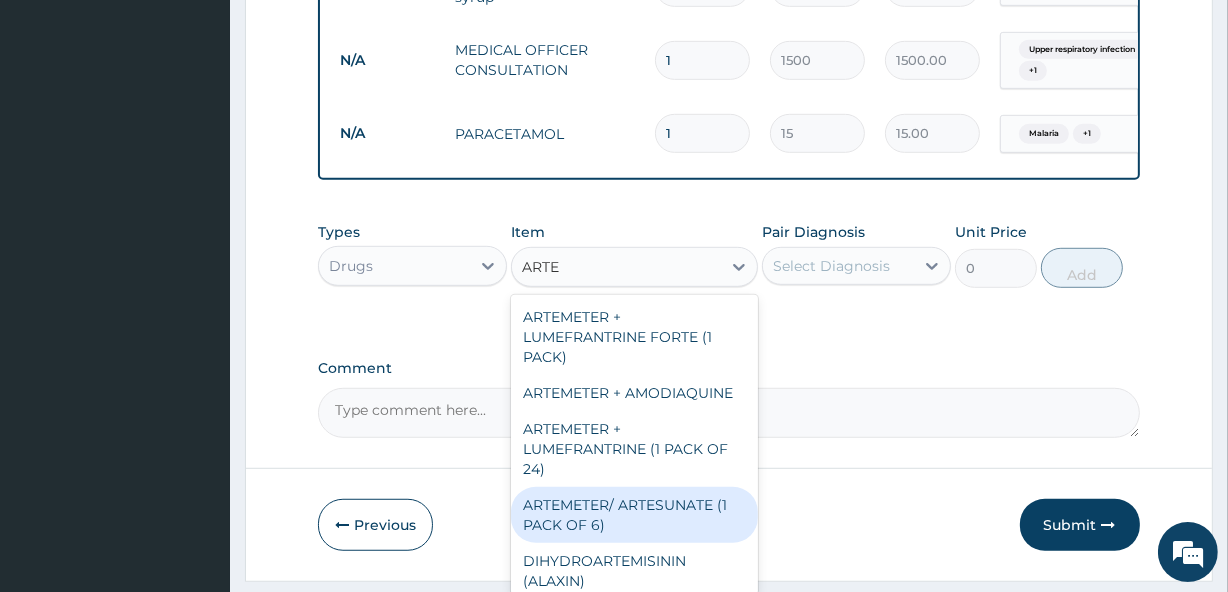 click on "ARTEMETER/ ARTESUNATE (1 PACK OF 6)" at bounding box center (634, 515) 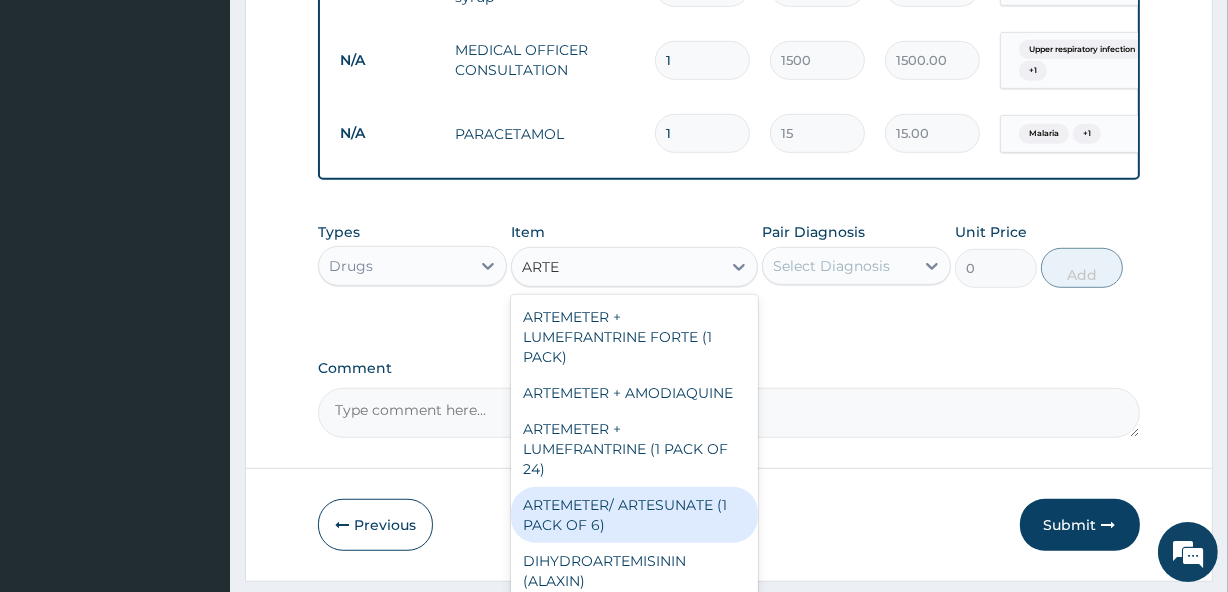 type 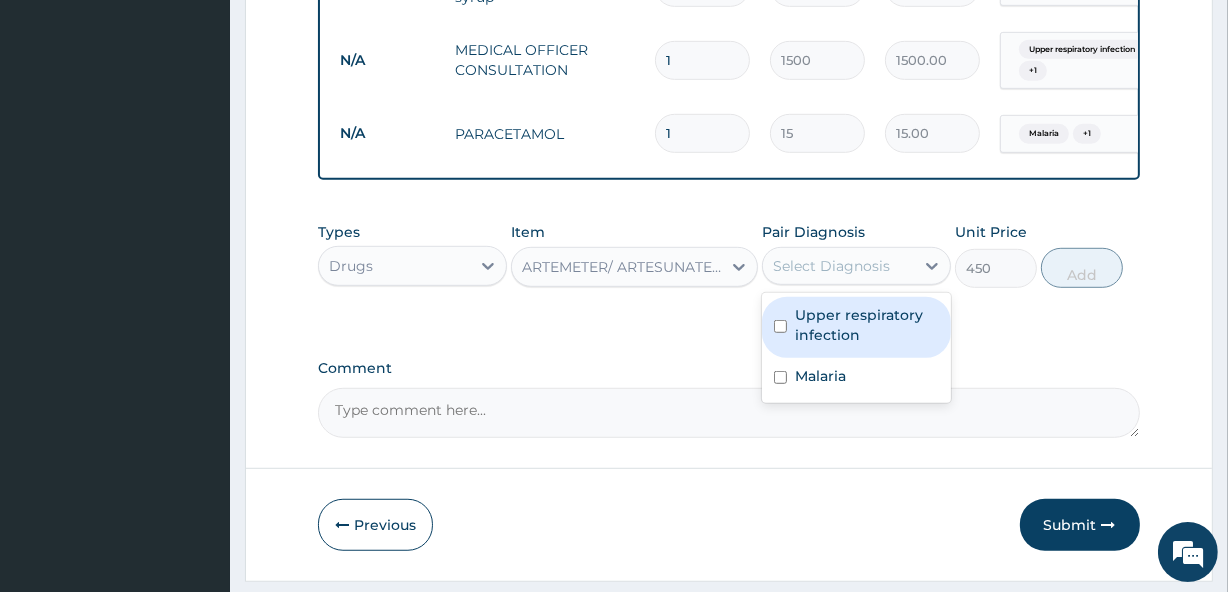 click on "Select Diagnosis" at bounding box center (831, 266) 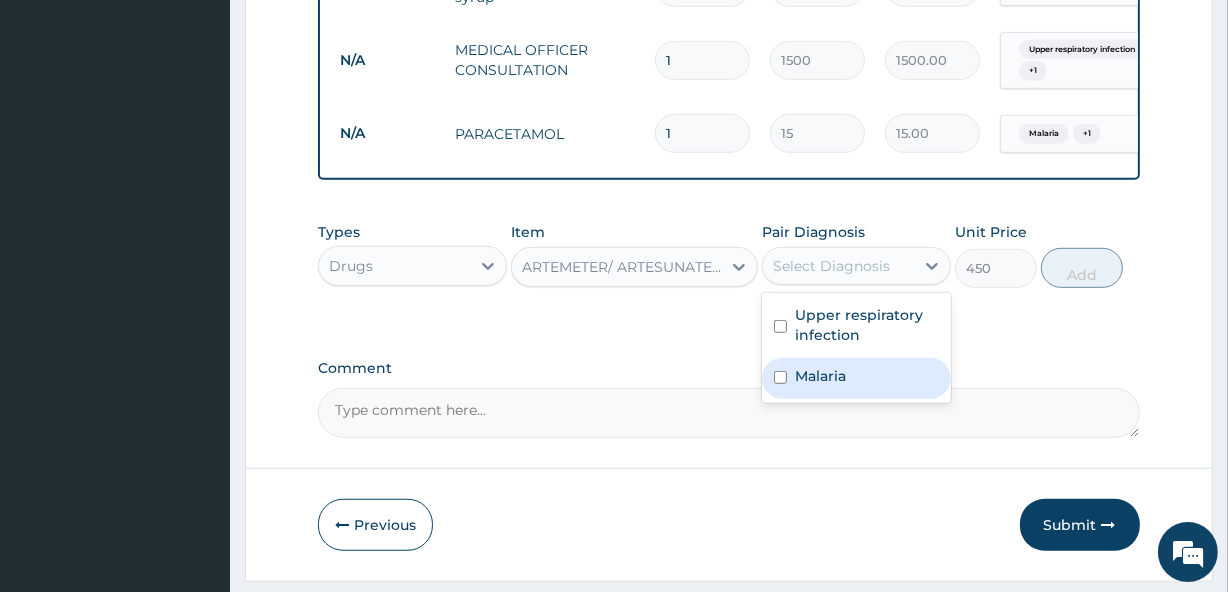 click on "Malaria" at bounding box center (820, 376) 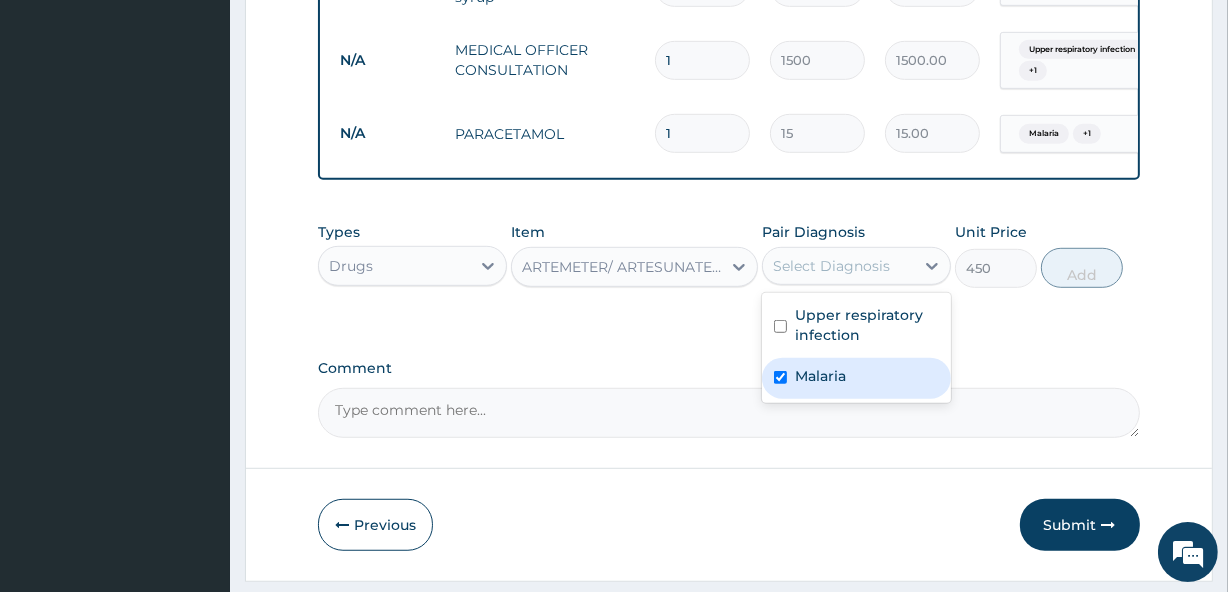 checkbox on "true" 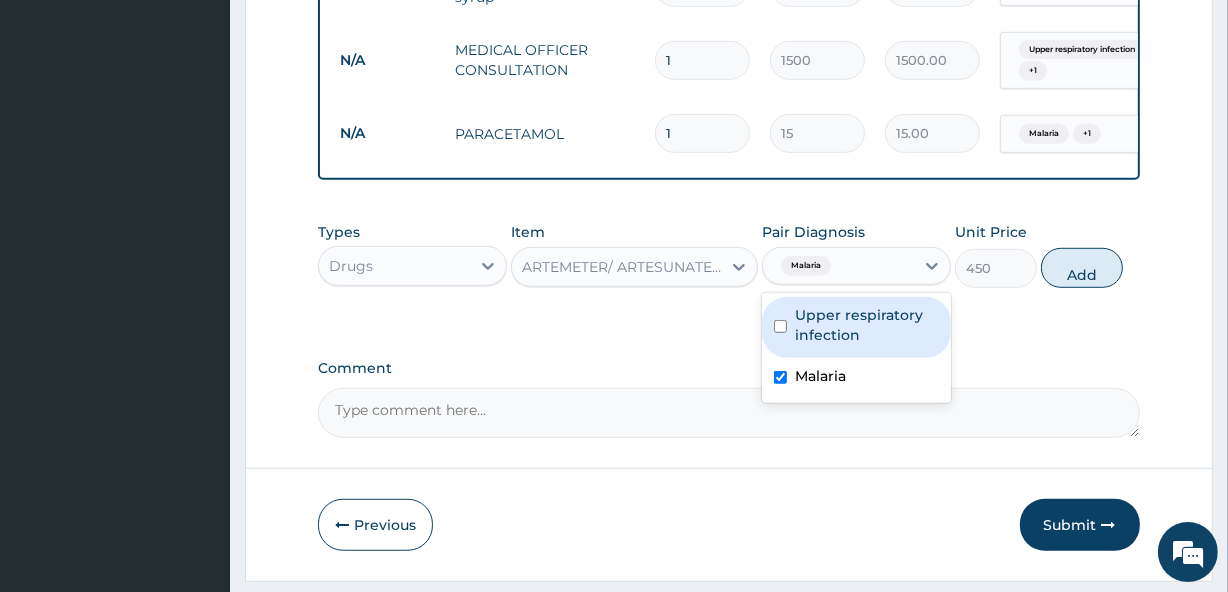 click on "Upper respiratory infection" at bounding box center (867, 325) 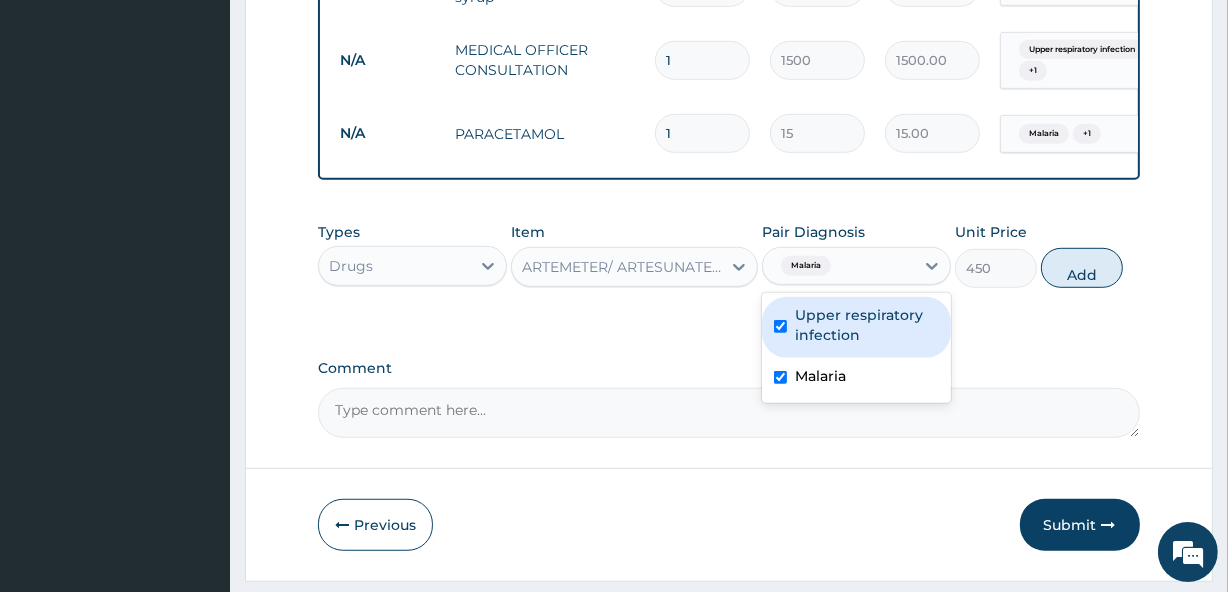checkbox on "true" 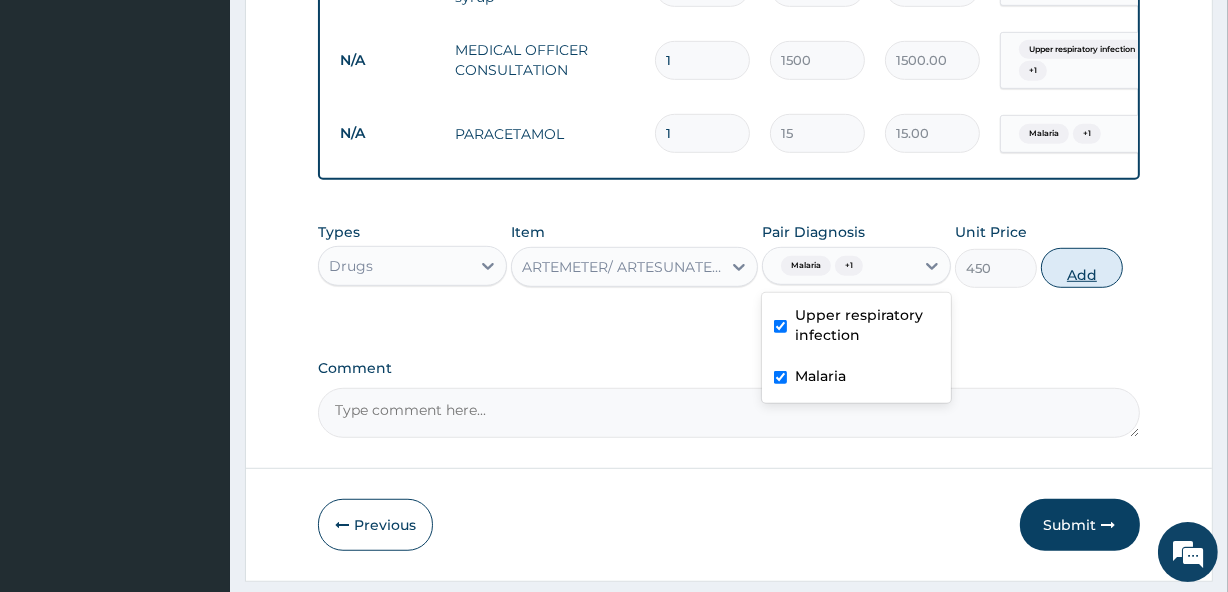 click on "Add" at bounding box center [1082, 268] 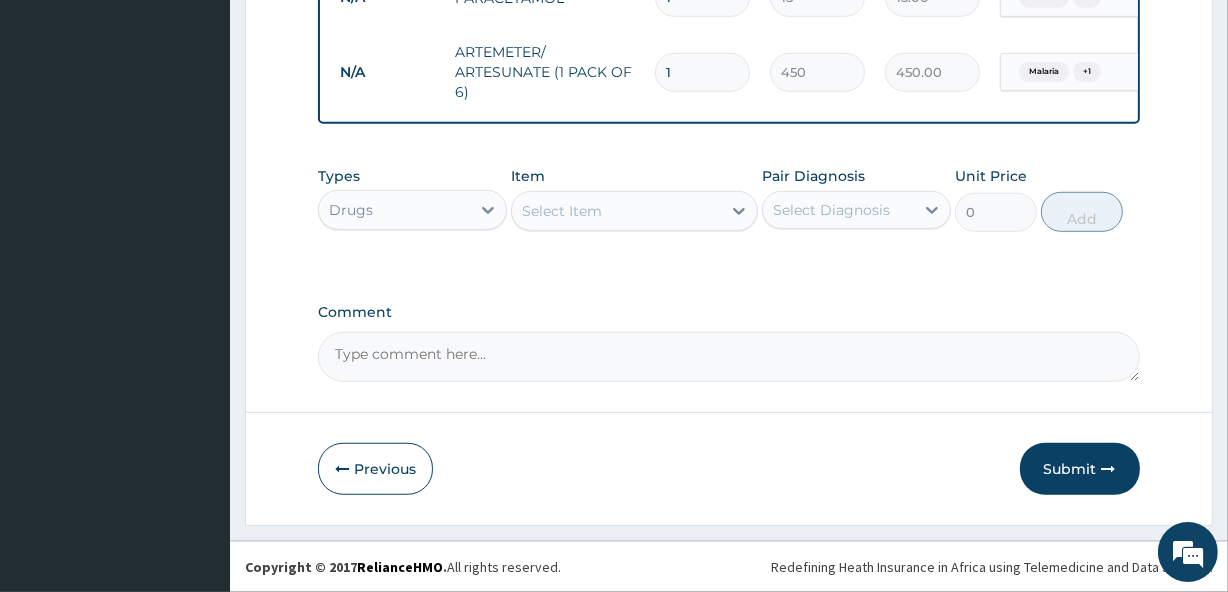 scroll, scrollTop: 1202, scrollLeft: 0, axis: vertical 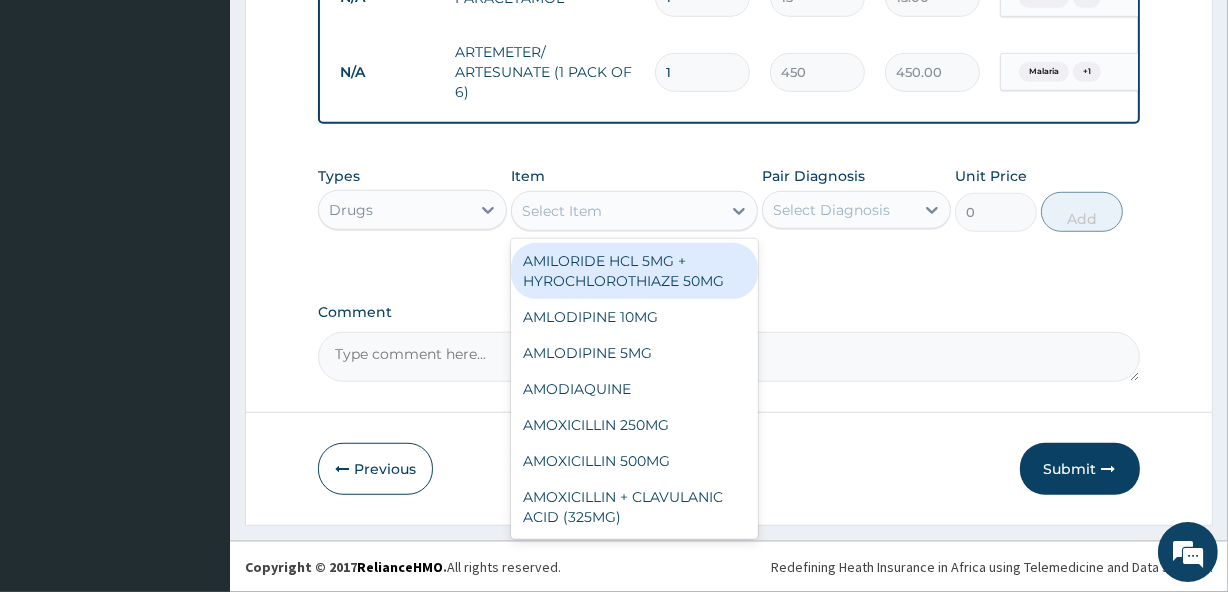 click on "Select Item" at bounding box center [562, 211] 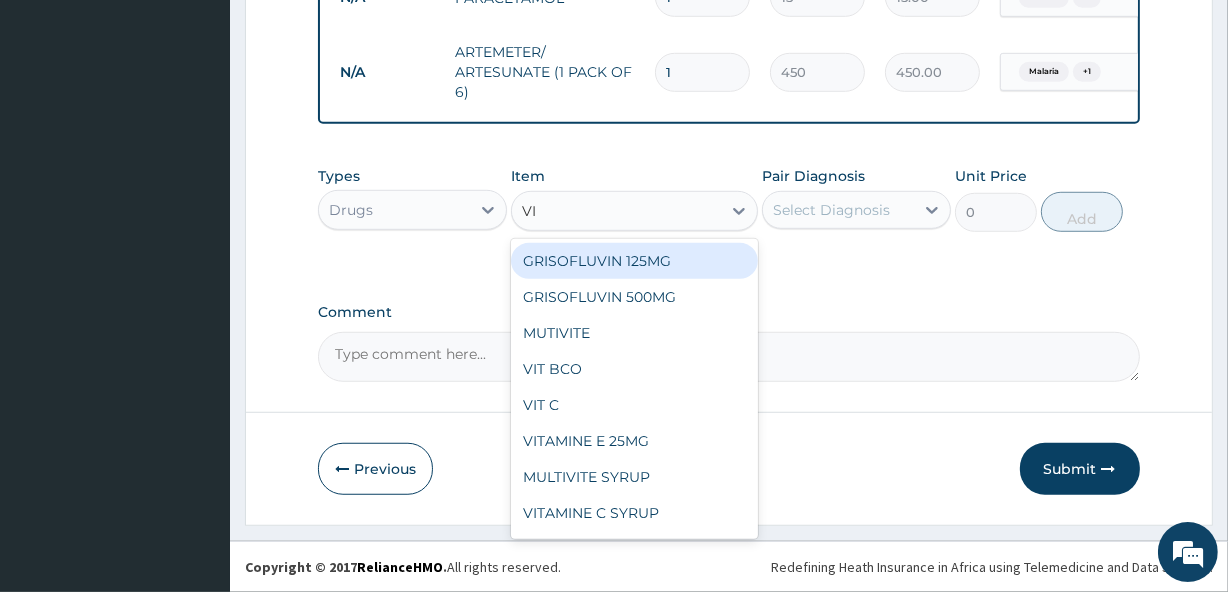 type on "VIT" 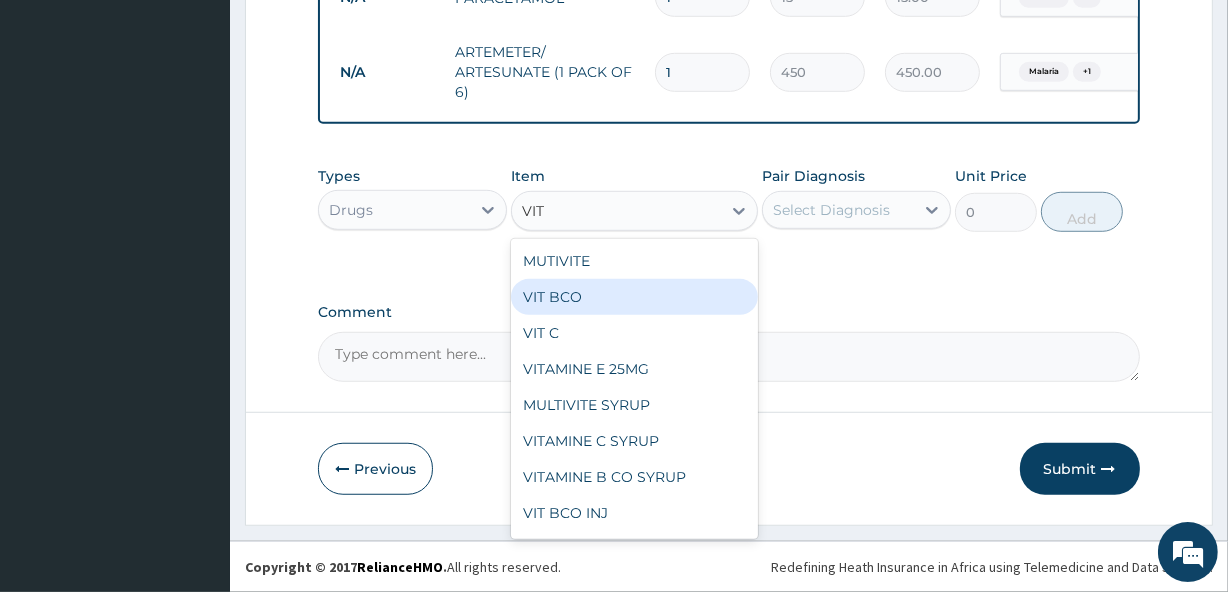 click on "VIT BCO" at bounding box center (634, 297) 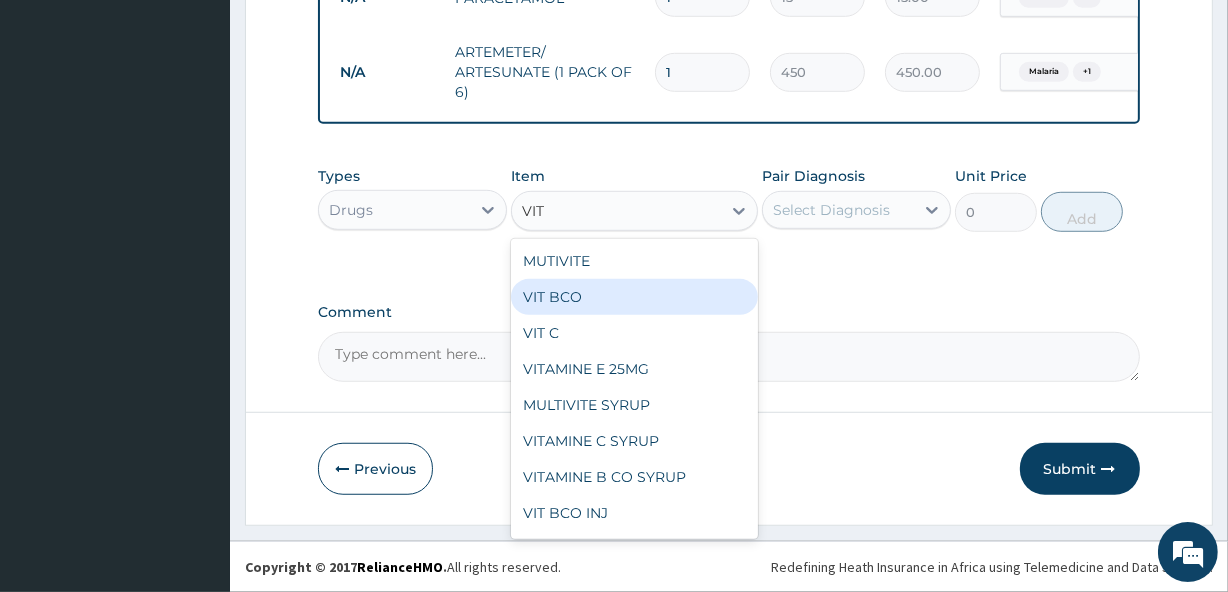 type 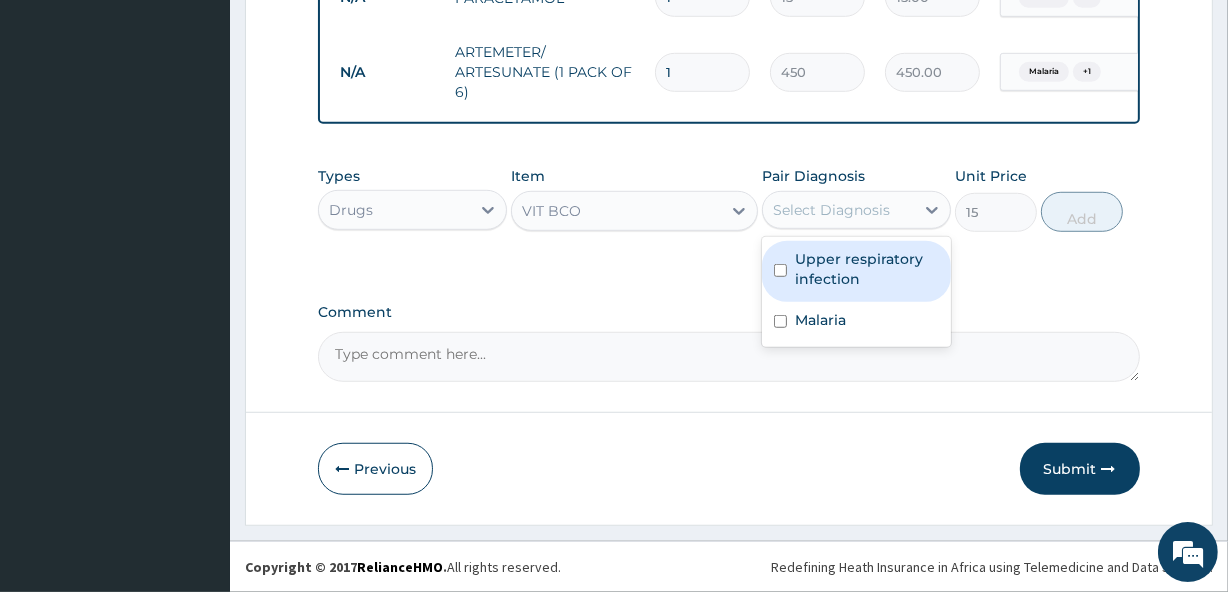 click on "Select Diagnosis" at bounding box center [831, 210] 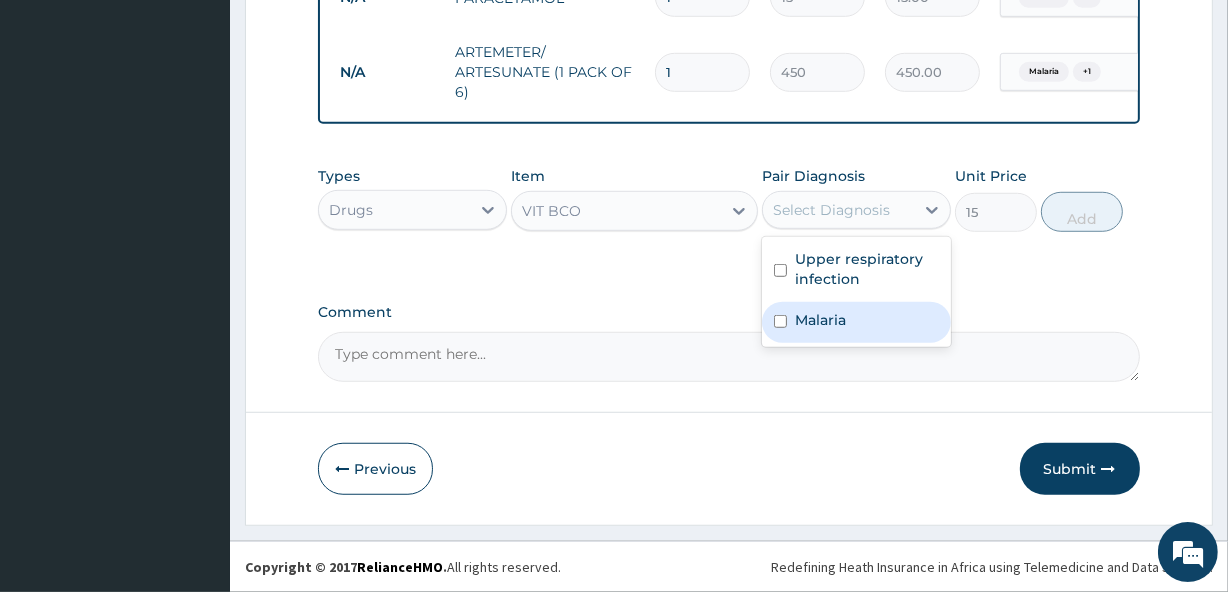 click on "Malaria" at bounding box center (856, 322) 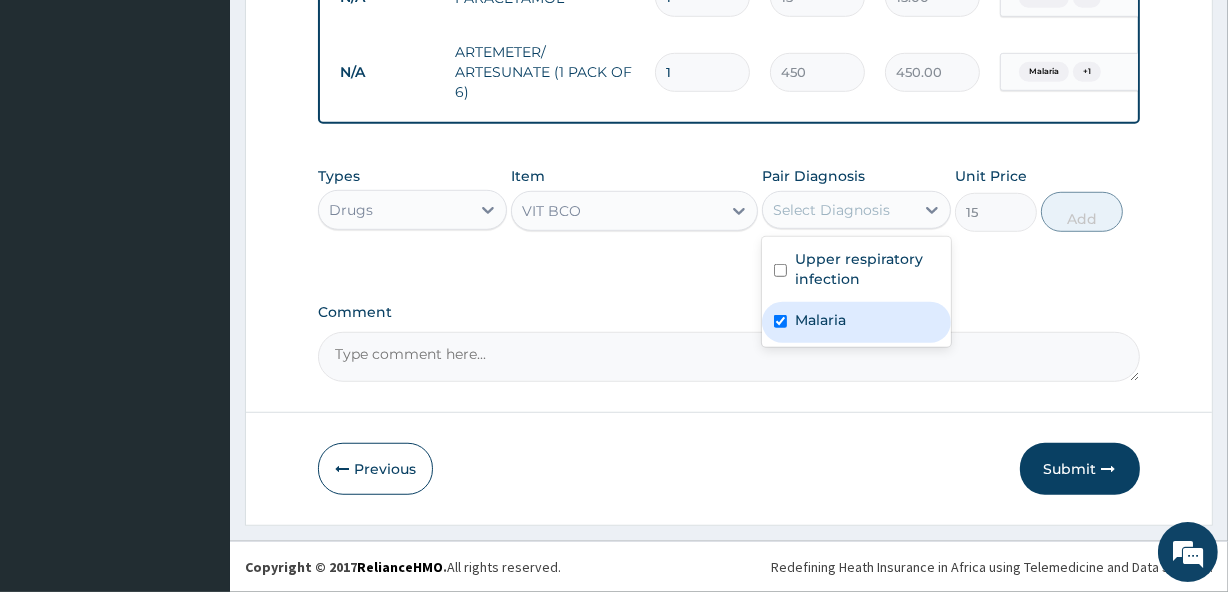 checkbox on "true" 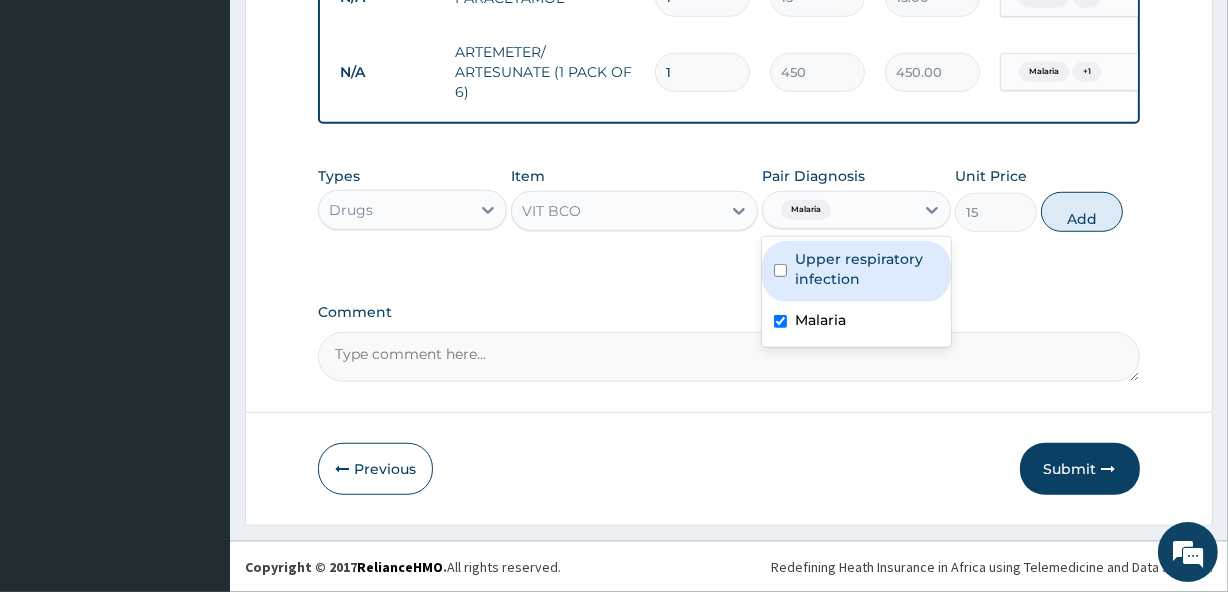 click on "Upper respiratory infection" at bounding box center (867, 269) 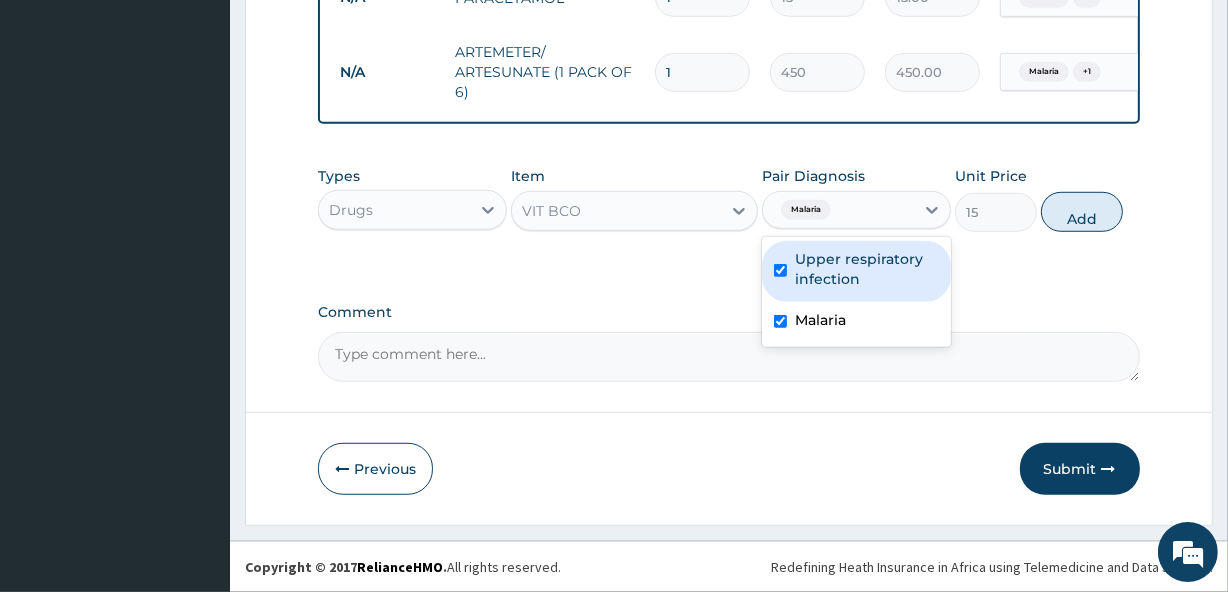 checkbox on "true" 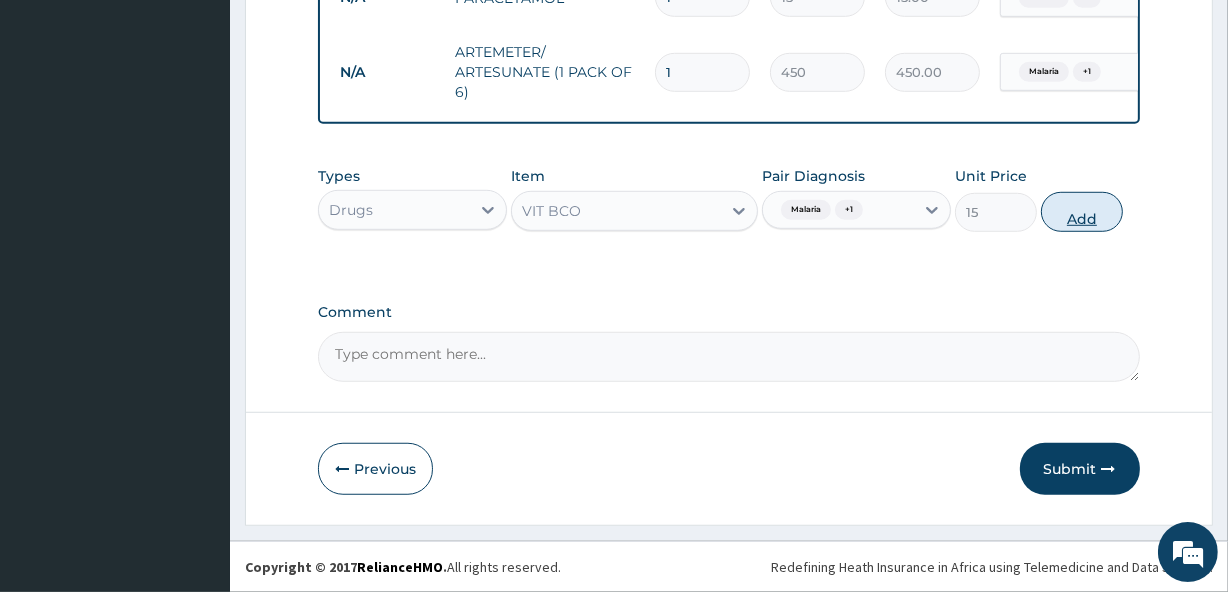 click on "Add" at bounding box center [1082, 212] 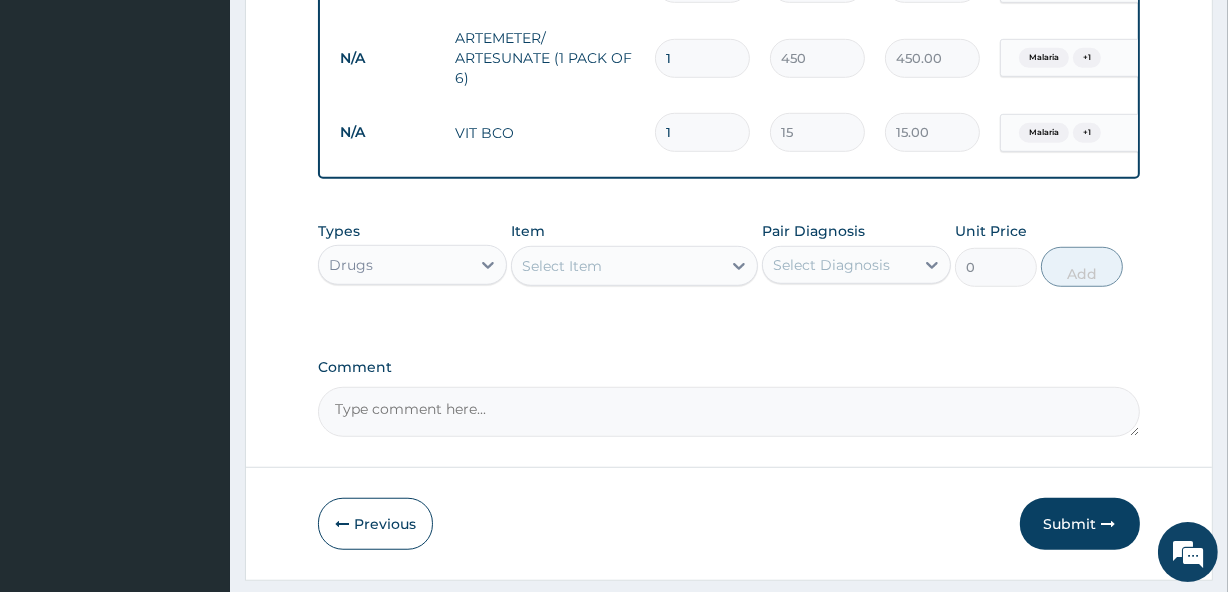 type 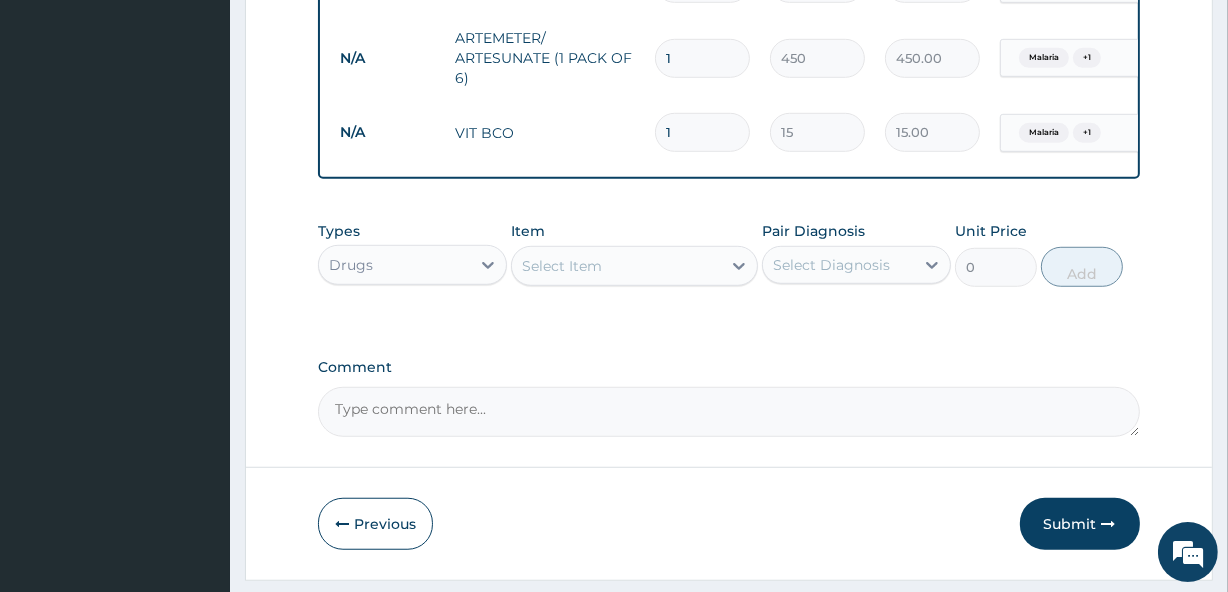 type on "0.00" 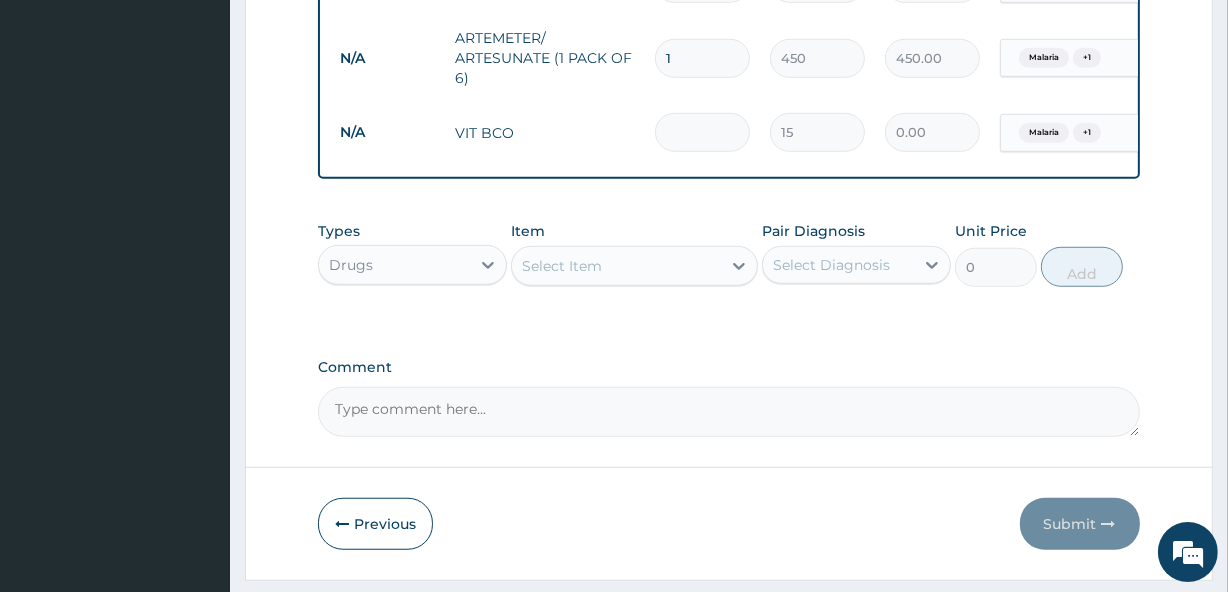 type on "2" 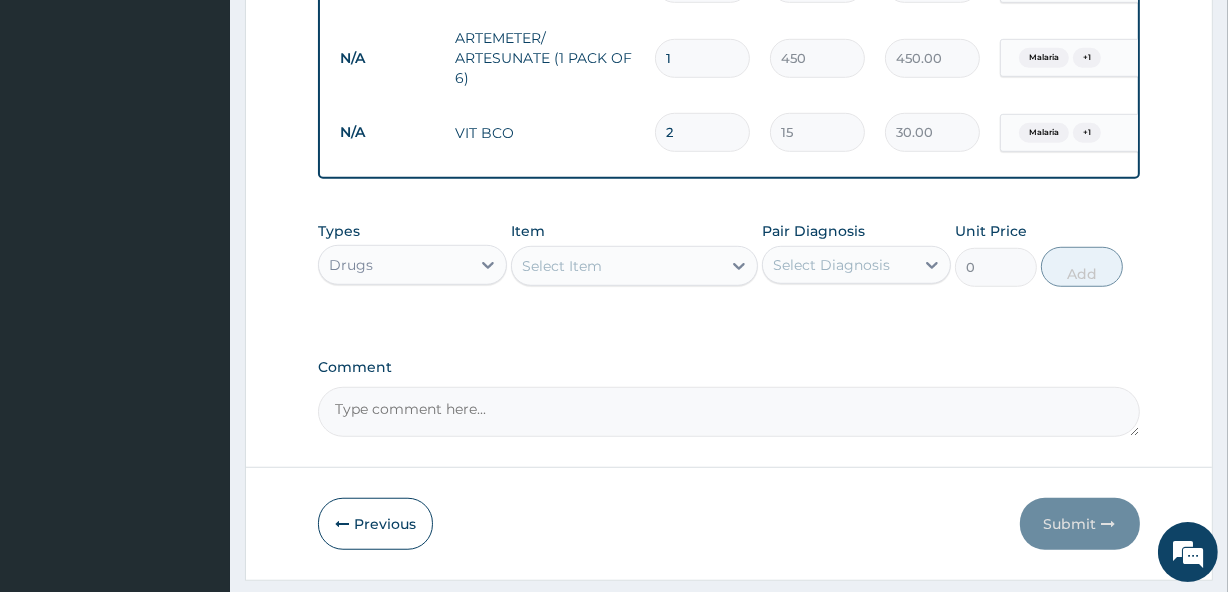 type on "21" 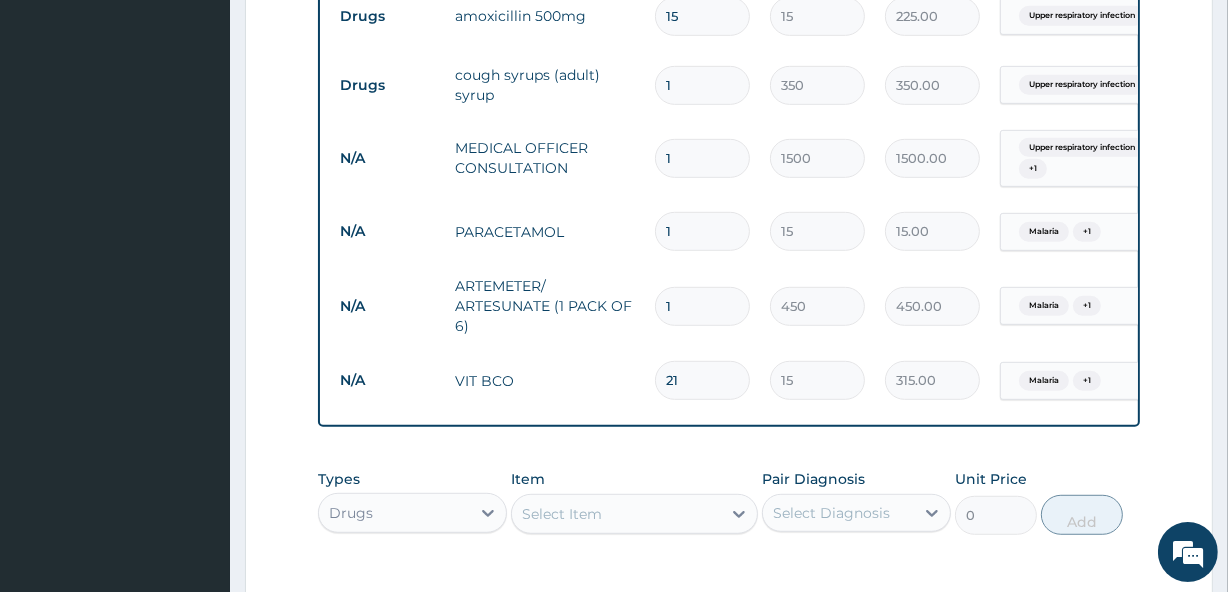 scroll, scrollTop: 947, scrollLeft: 0, axis: vertical 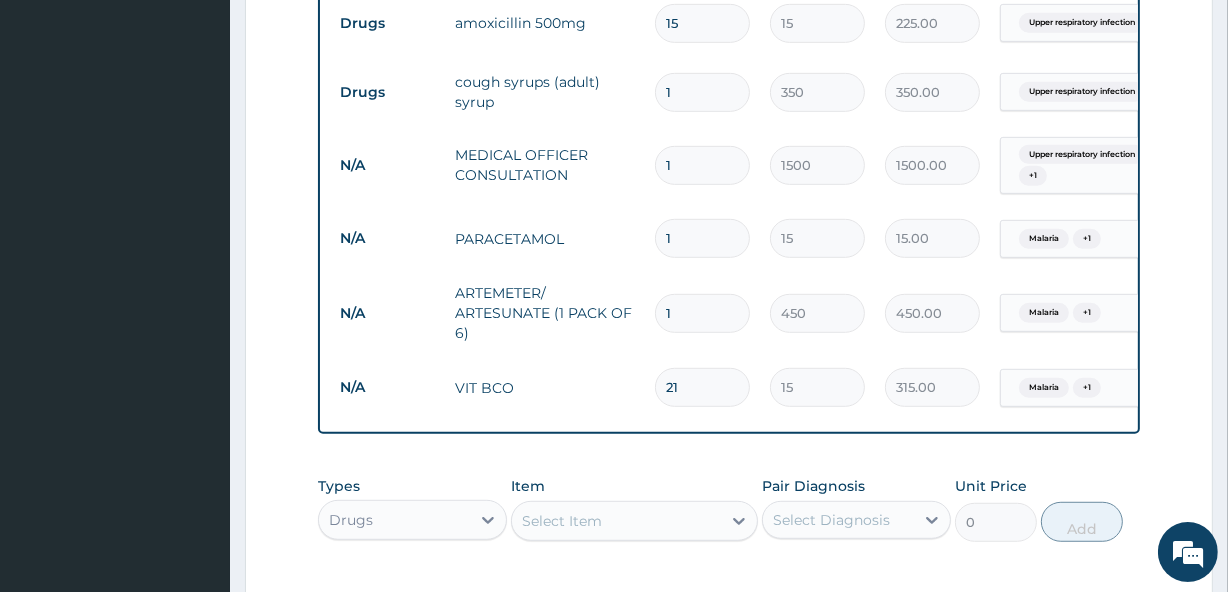 type on "21" 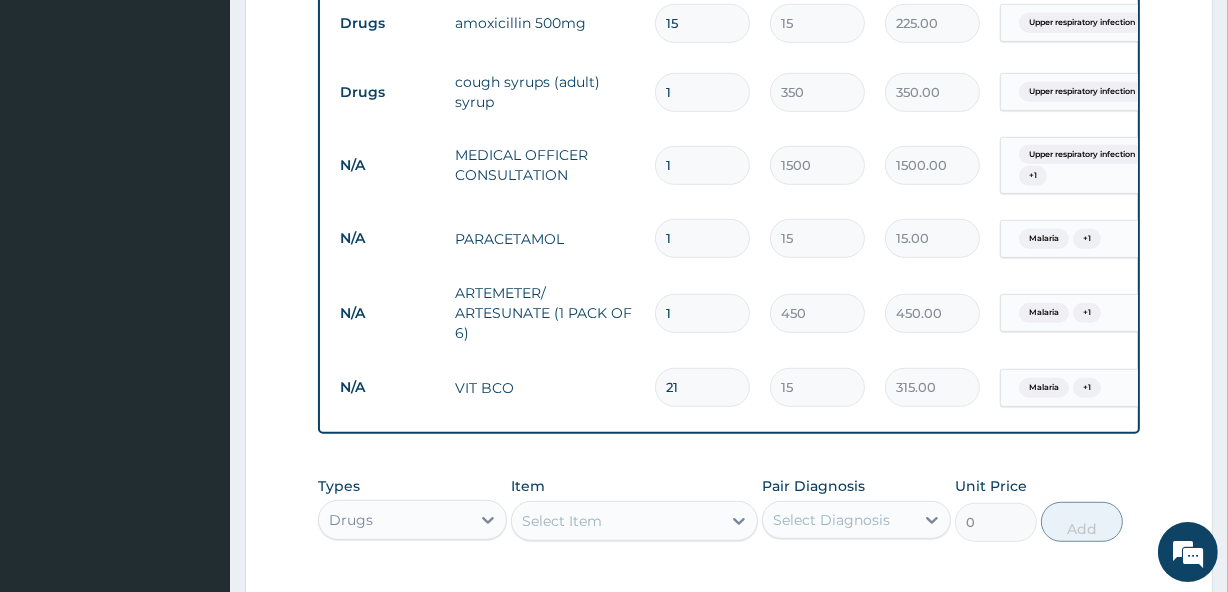 click on "1" at bounding box center [702, 238] 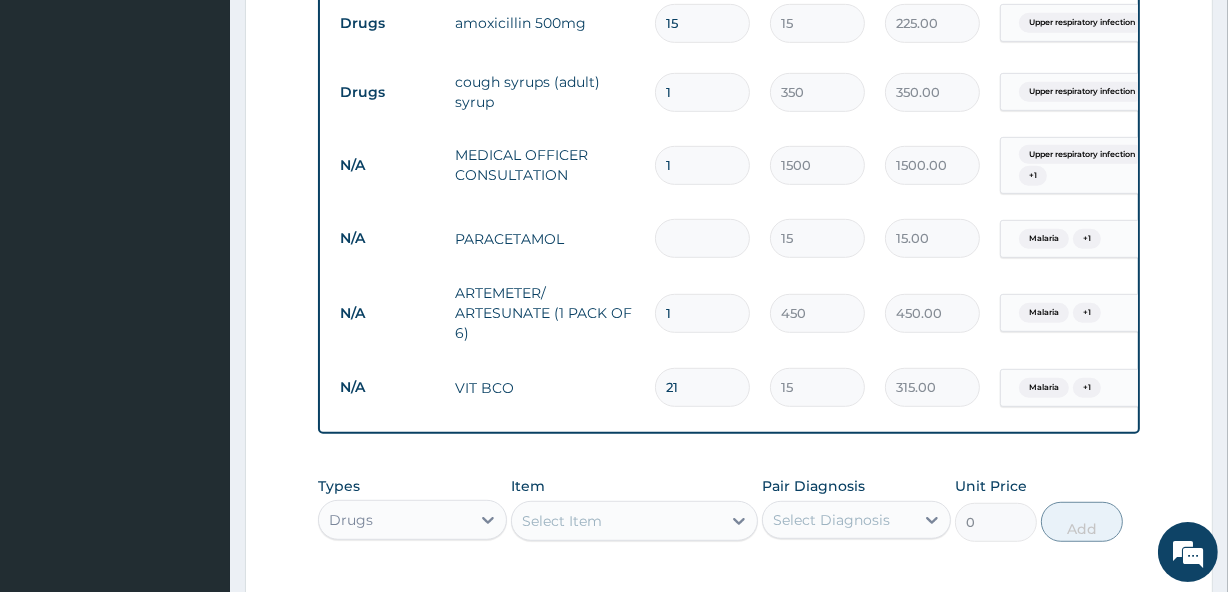 type on "0.00" 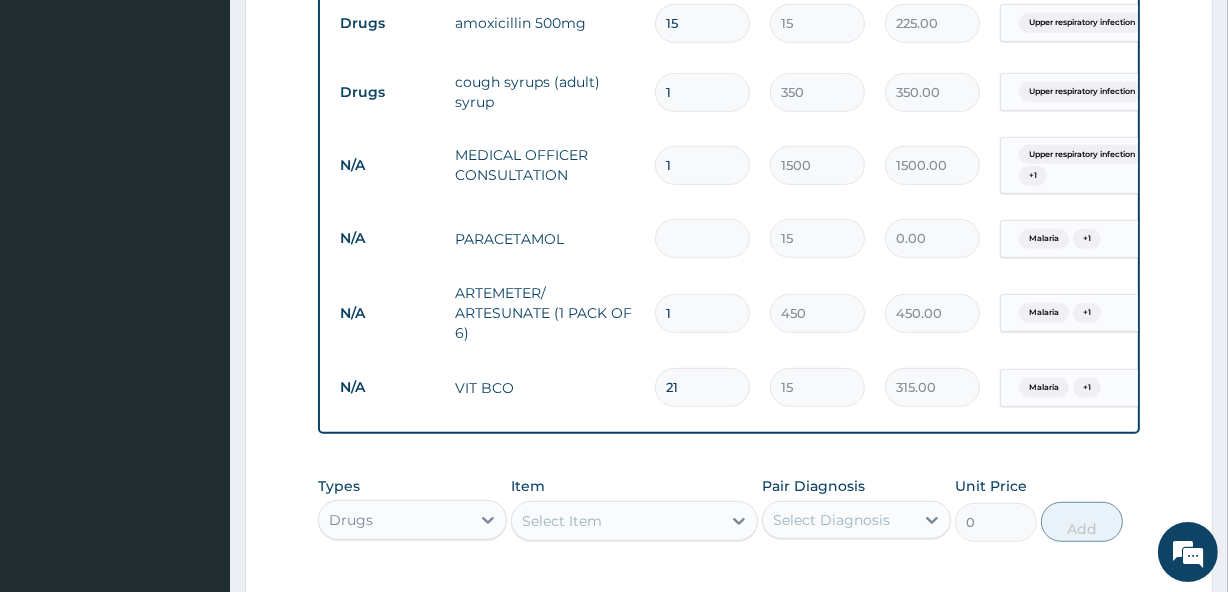 type on "3" 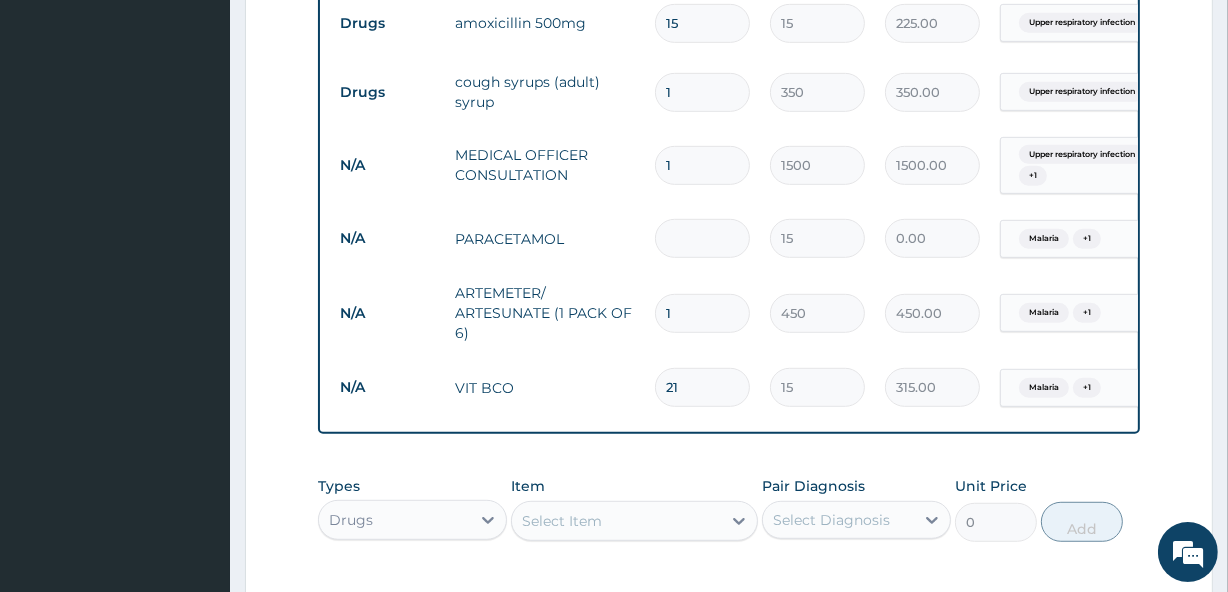 type on "45.00" 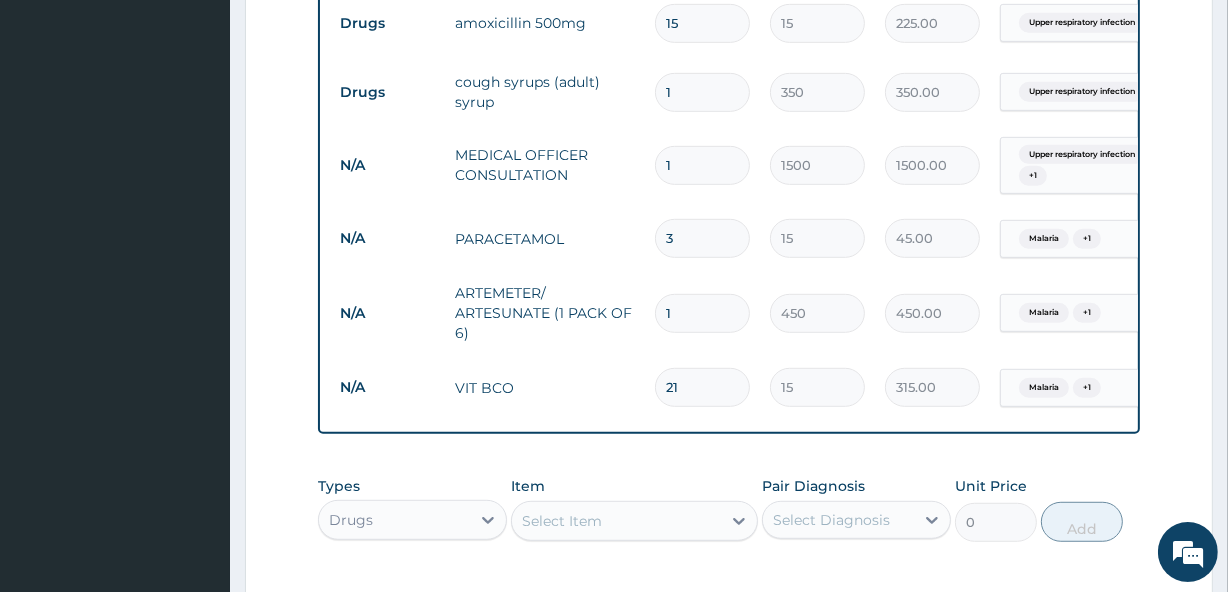 type on "30" 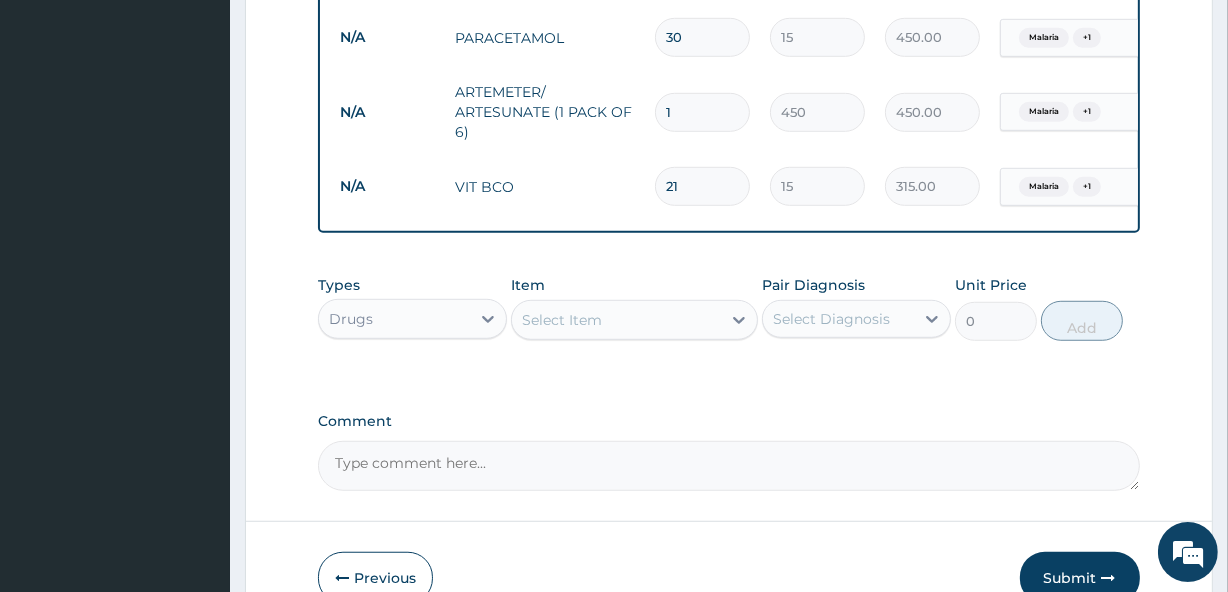 scroll, scrollTop: 1271, scrollLeft: 0, axis: vertical 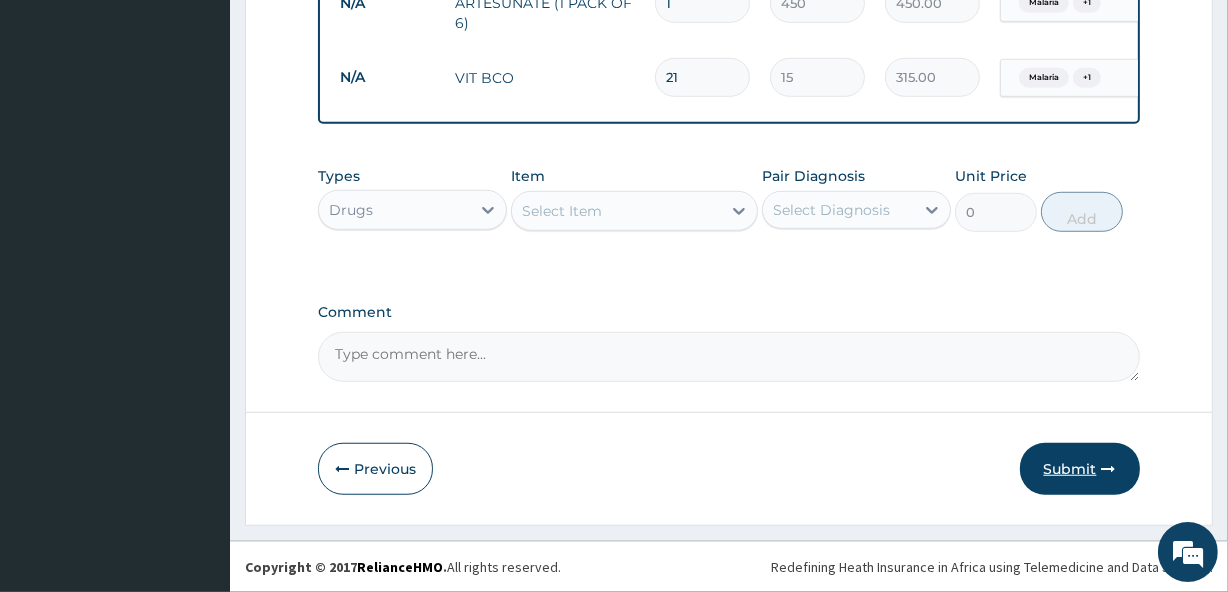 type on "30" 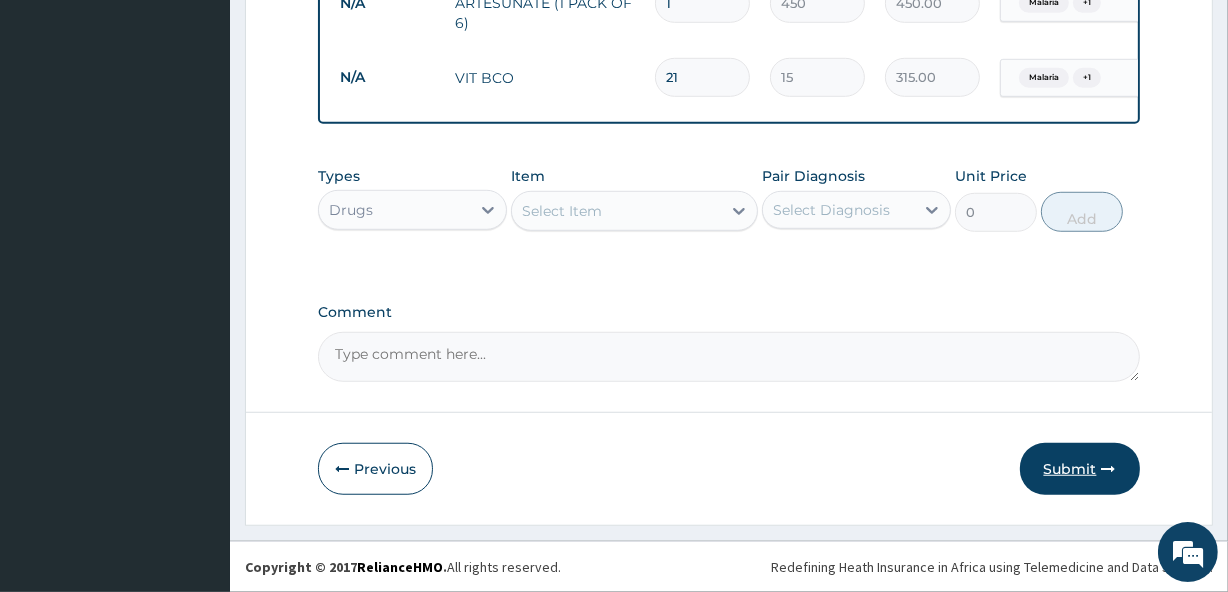 click on "Submit" at bounding box center (1080, 469) 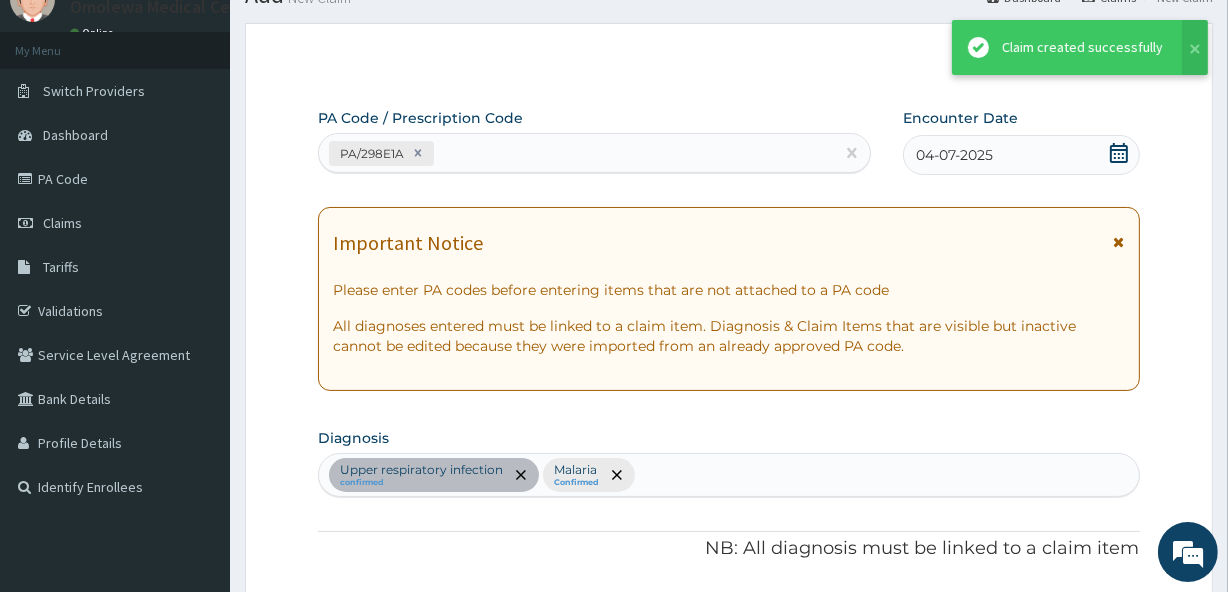 scroll, scrollTop: 1271, scrollLeft: 0, axis: vertical 